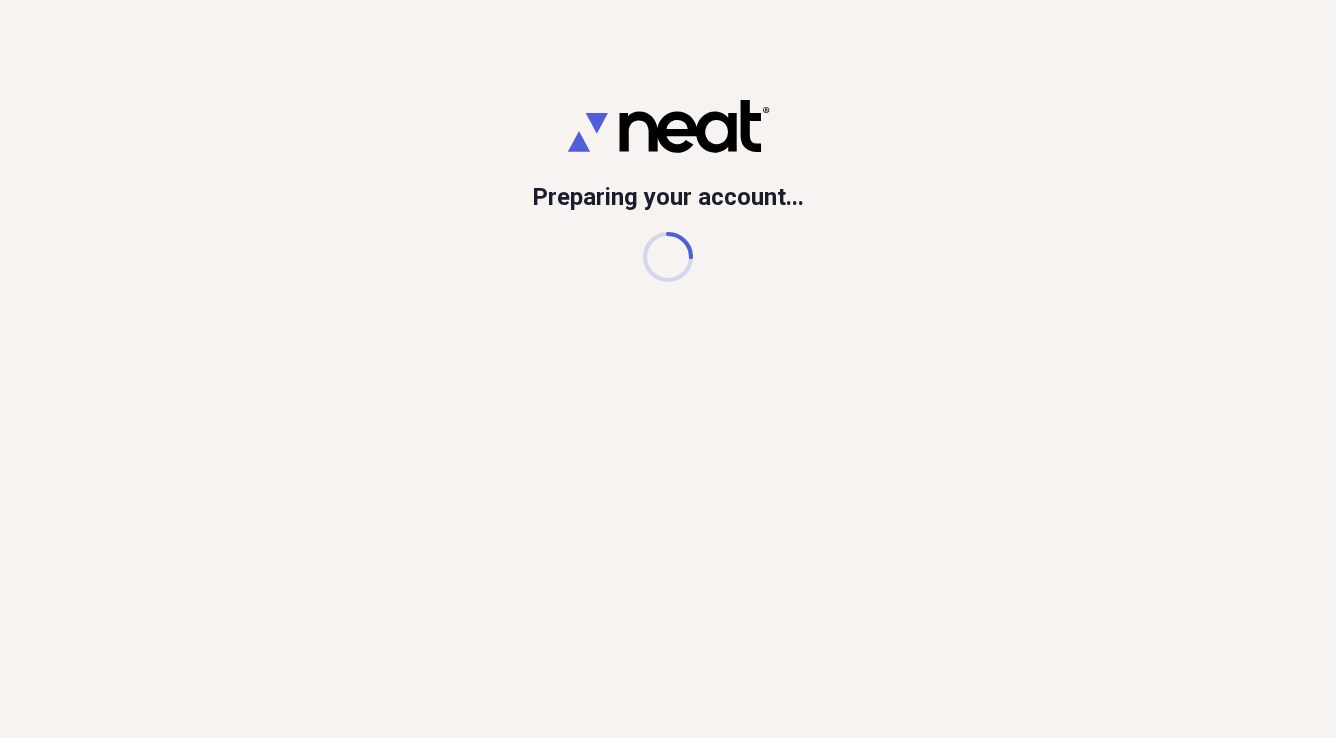 scroll, scrollTop: 0, scrollLeft: 0, axis: both 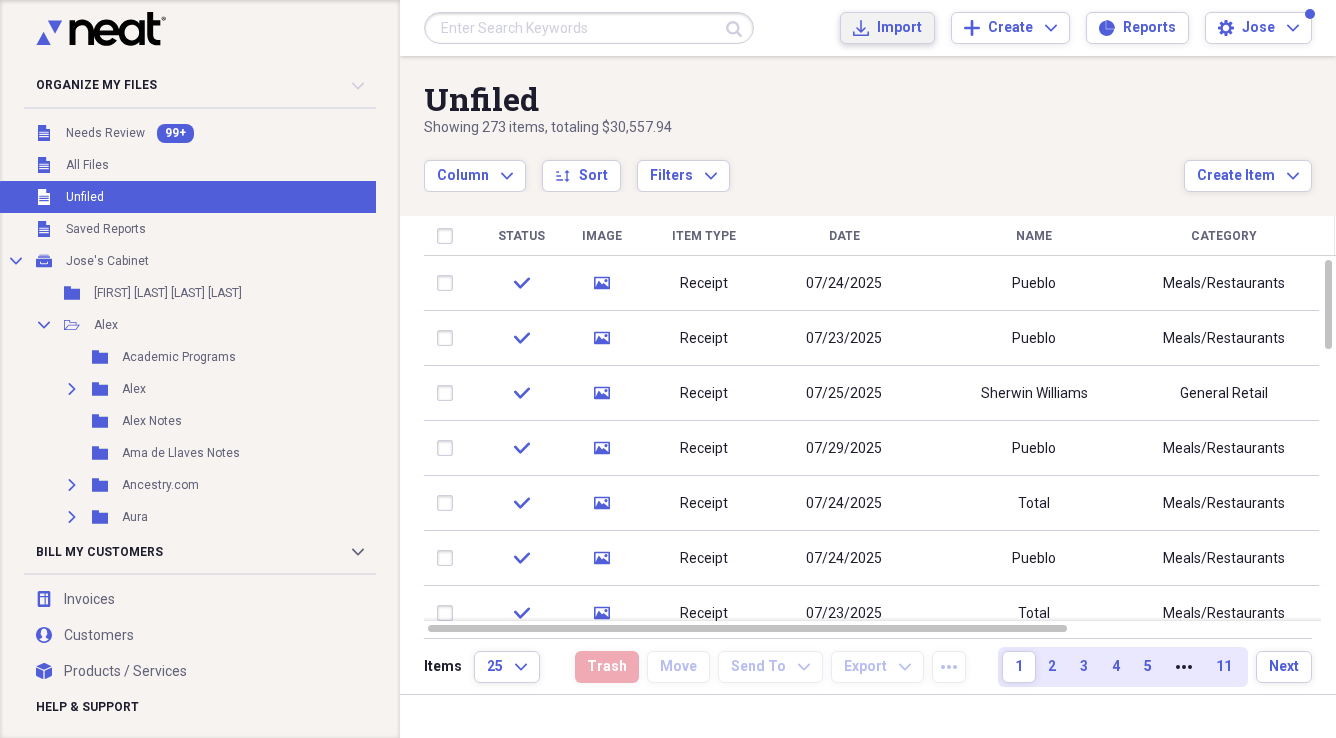click on "Import" at bounding box center [899, 28] 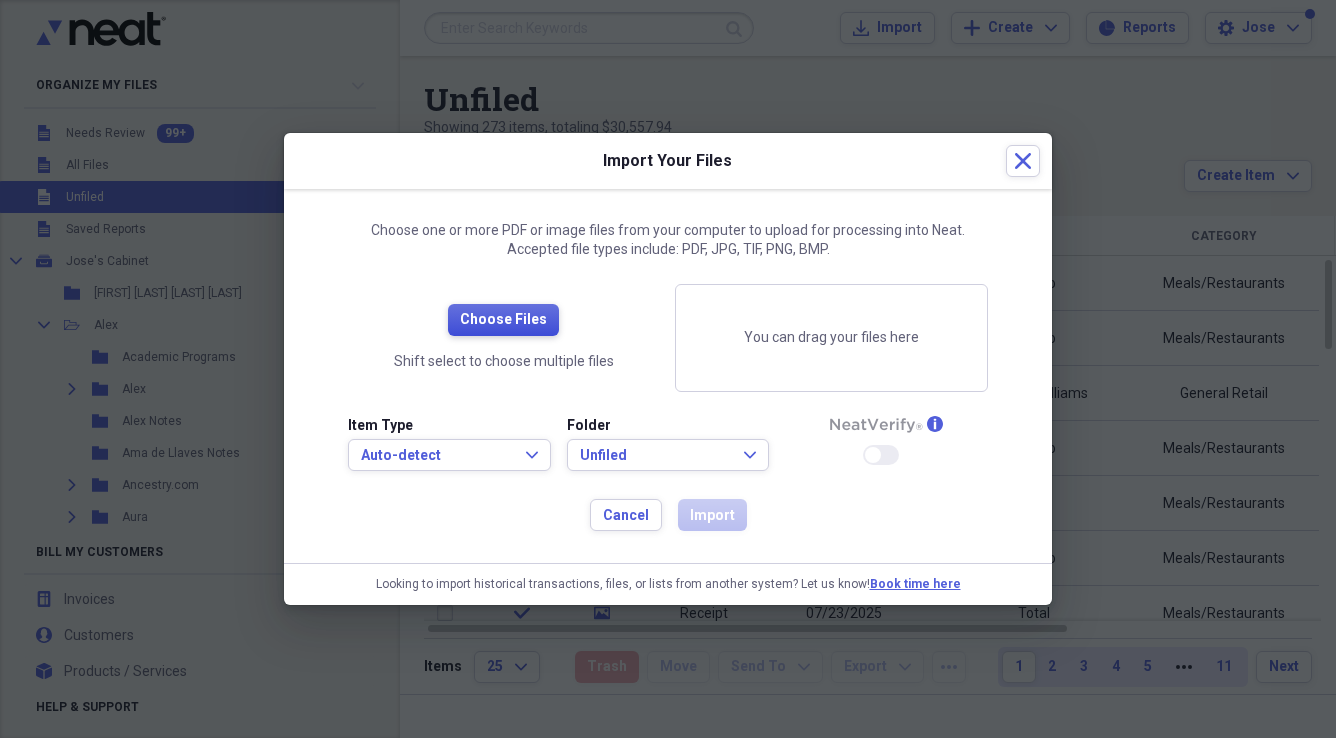 click on "Choose Files" at bounding box center [503, 320] 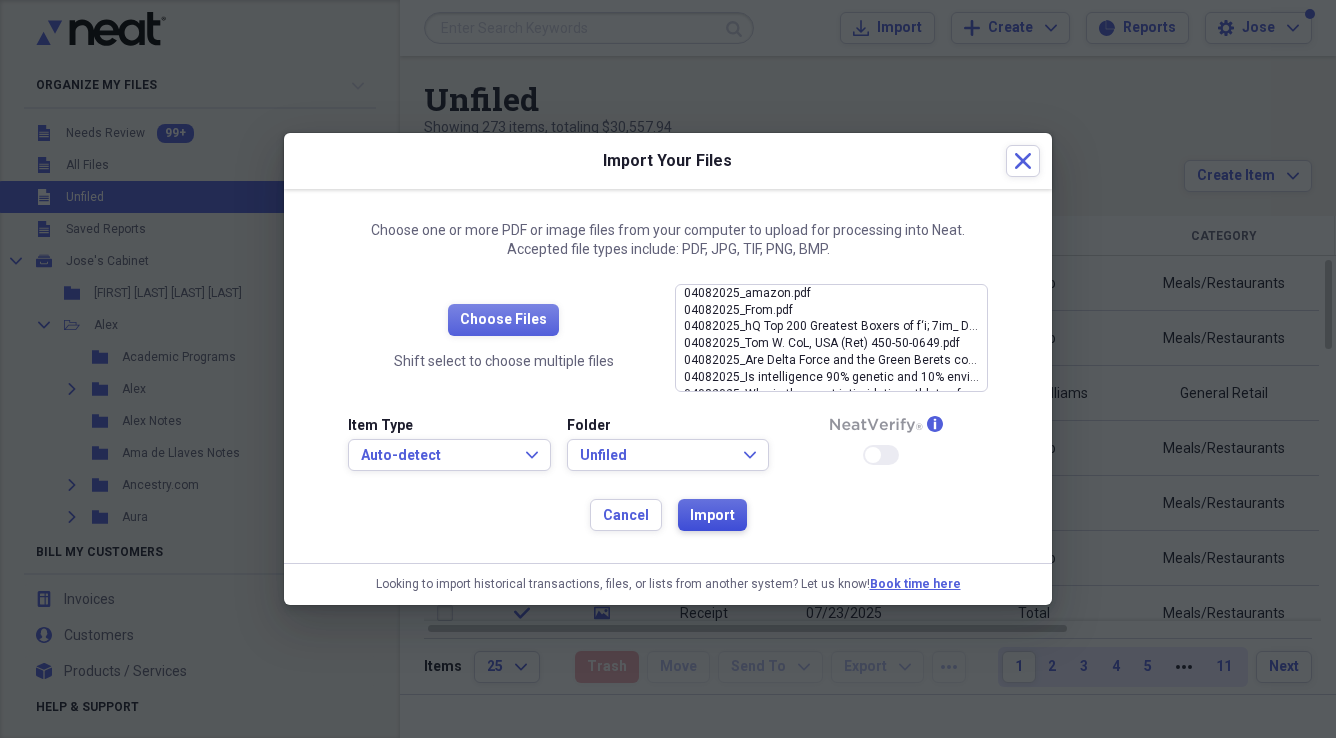 click on "Import" at bounding box center (712, 516) 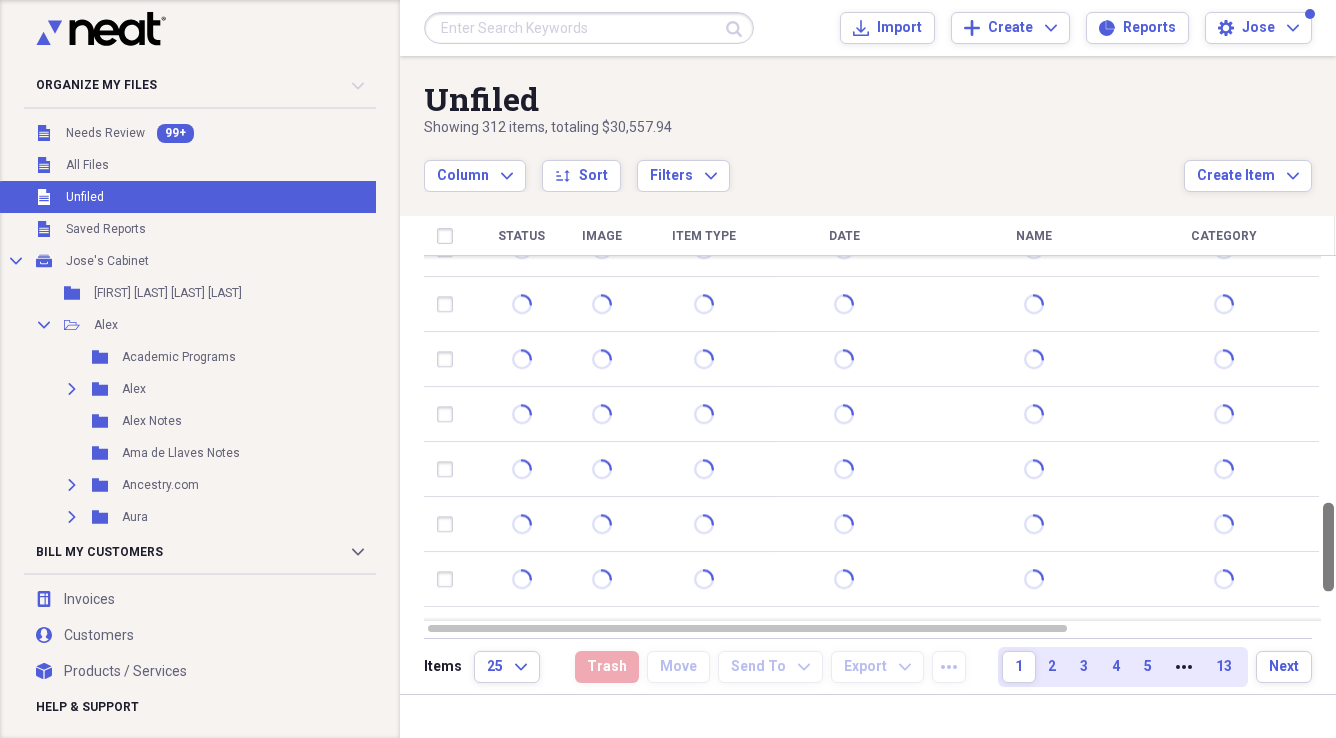click at bounding box center [1328, 438] 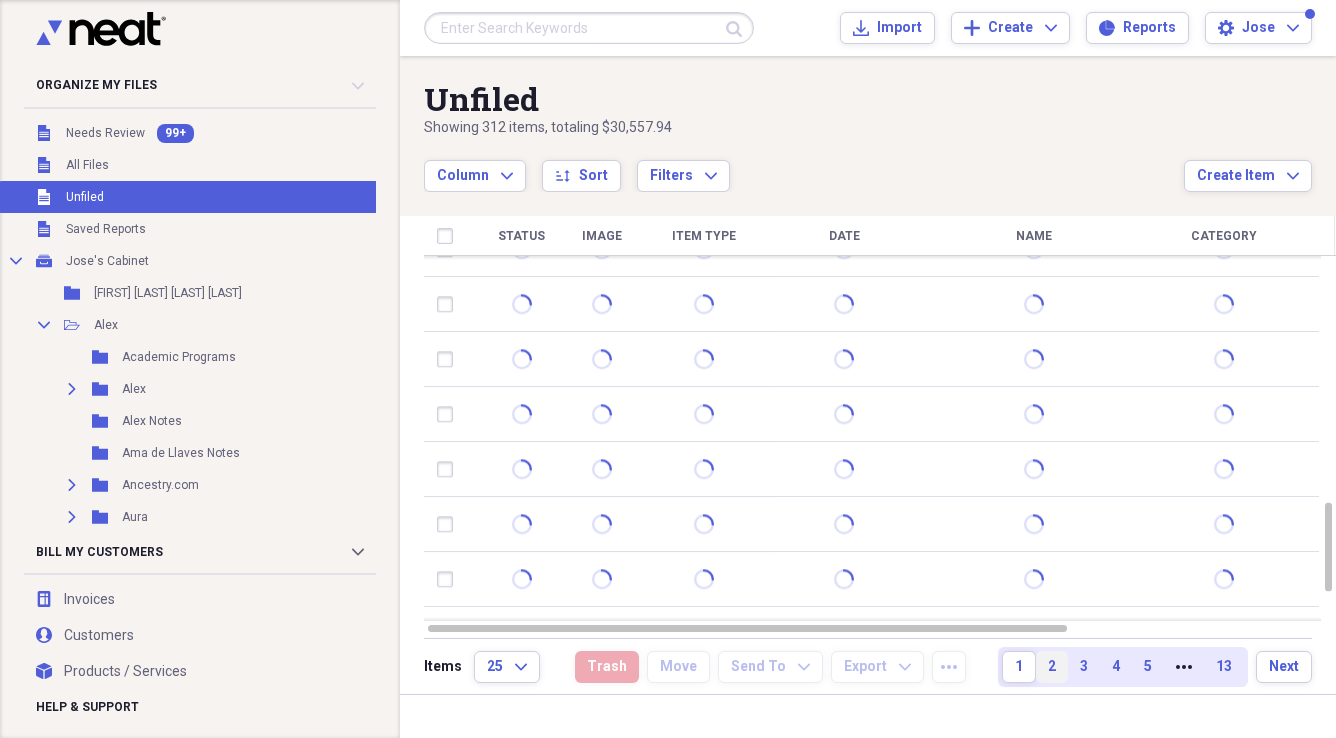 click on "2" at bounding box center (1052, 667) 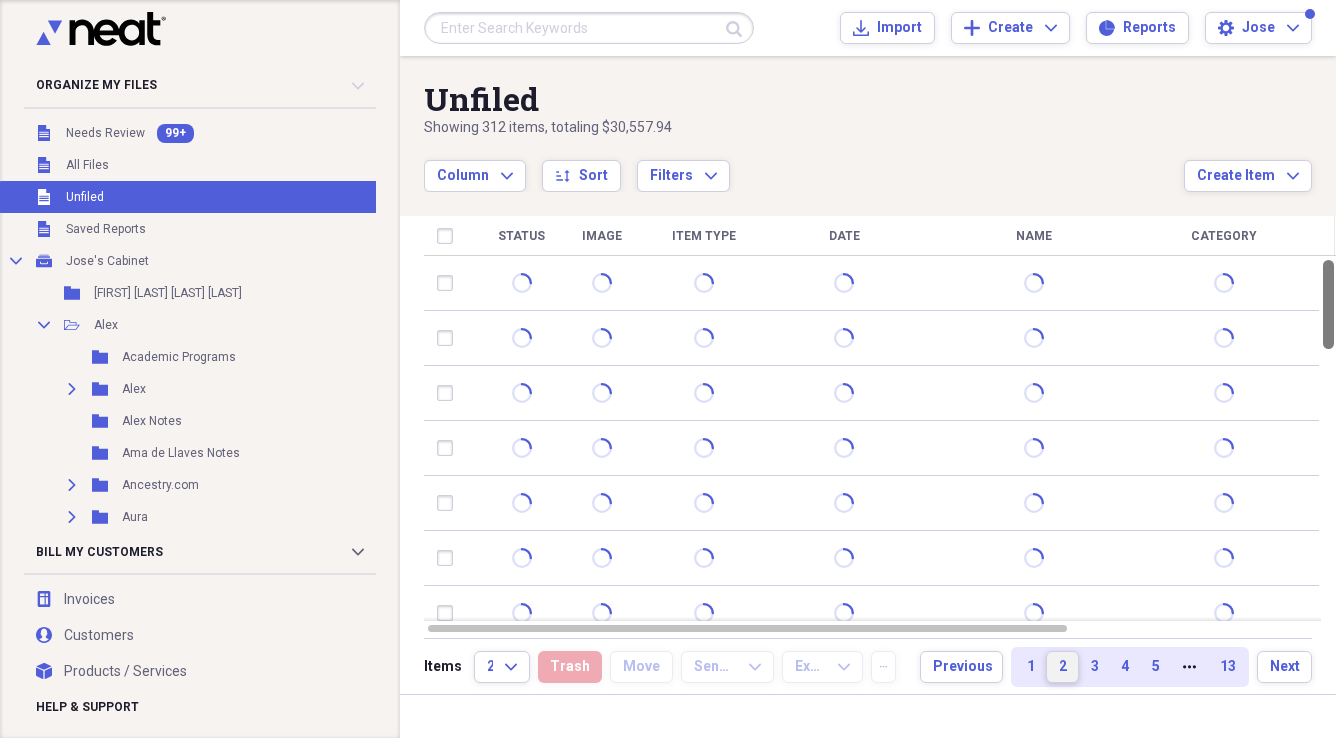 click at bounding box center [1328, 438] 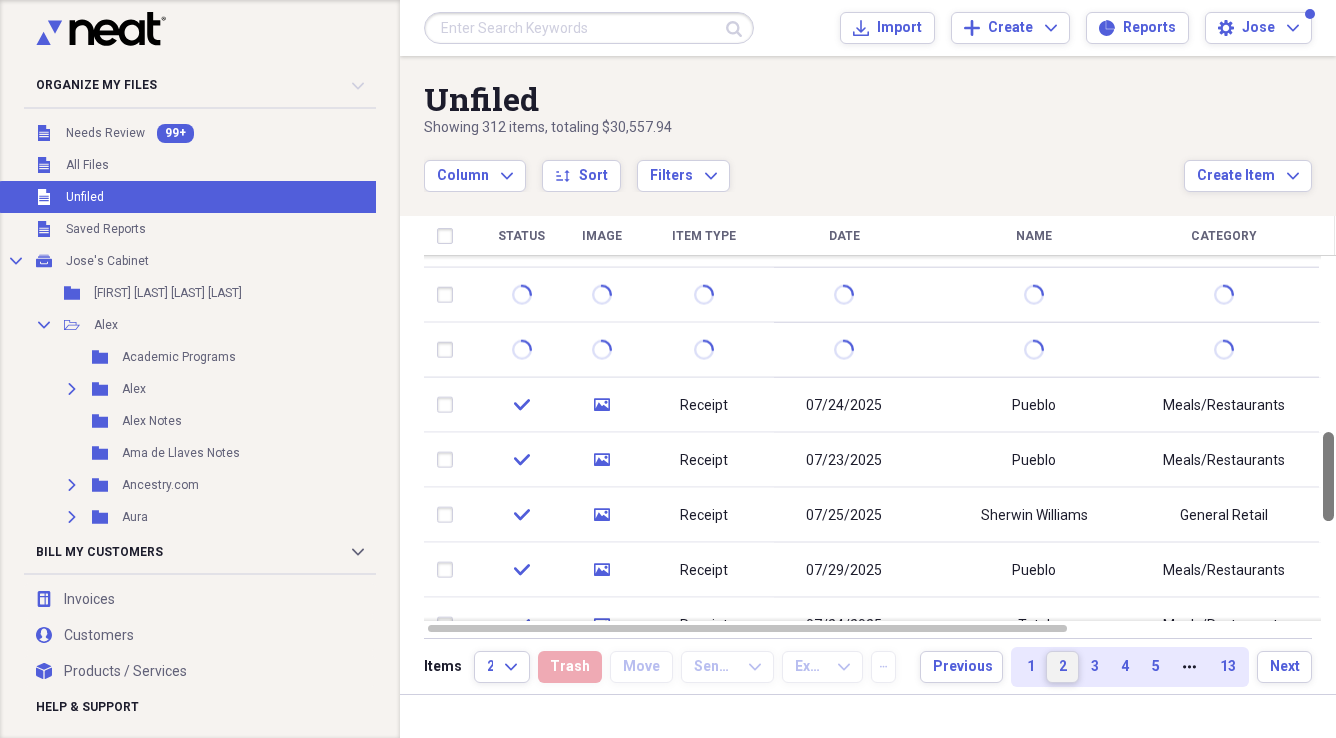 drag, startPoint x: 1330, startPoint y: 553, endPoint x: 1339, endPoint y: 424, distance: 129.31357 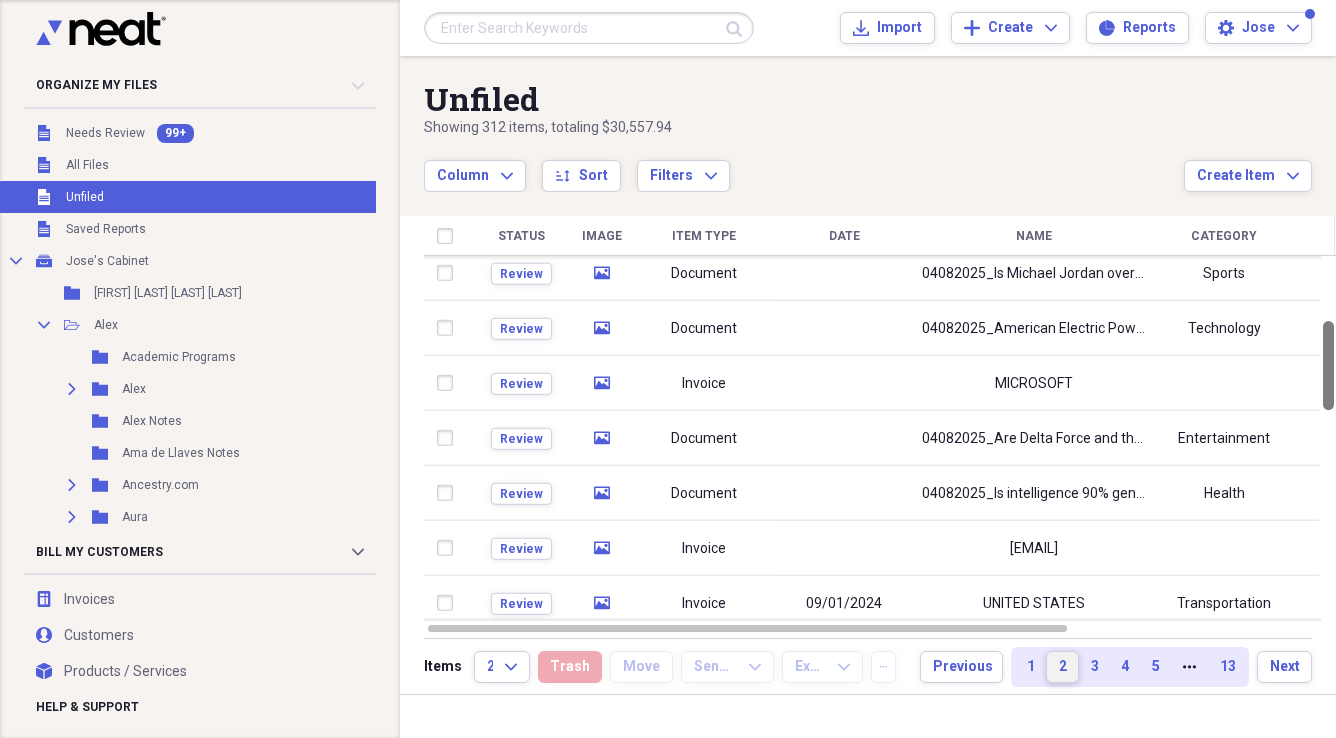 drag, startPoint x: 1328, startPoint y: 401, endPoint x: 1326, endPoint y: 323, distance: 78.025635 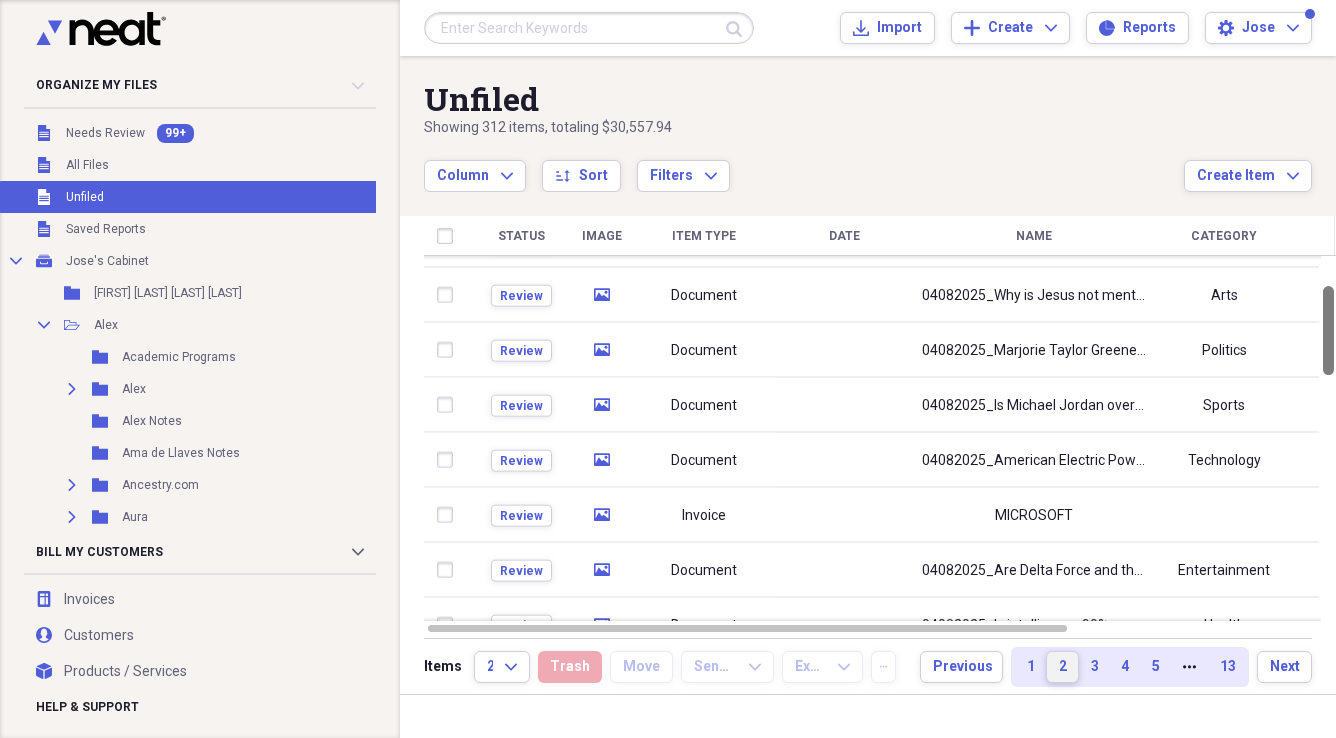 drag, startPoint x: 1326, startPoint y: 323, endPoint x: 1327, endPoint y: 288, distance: 35.014282 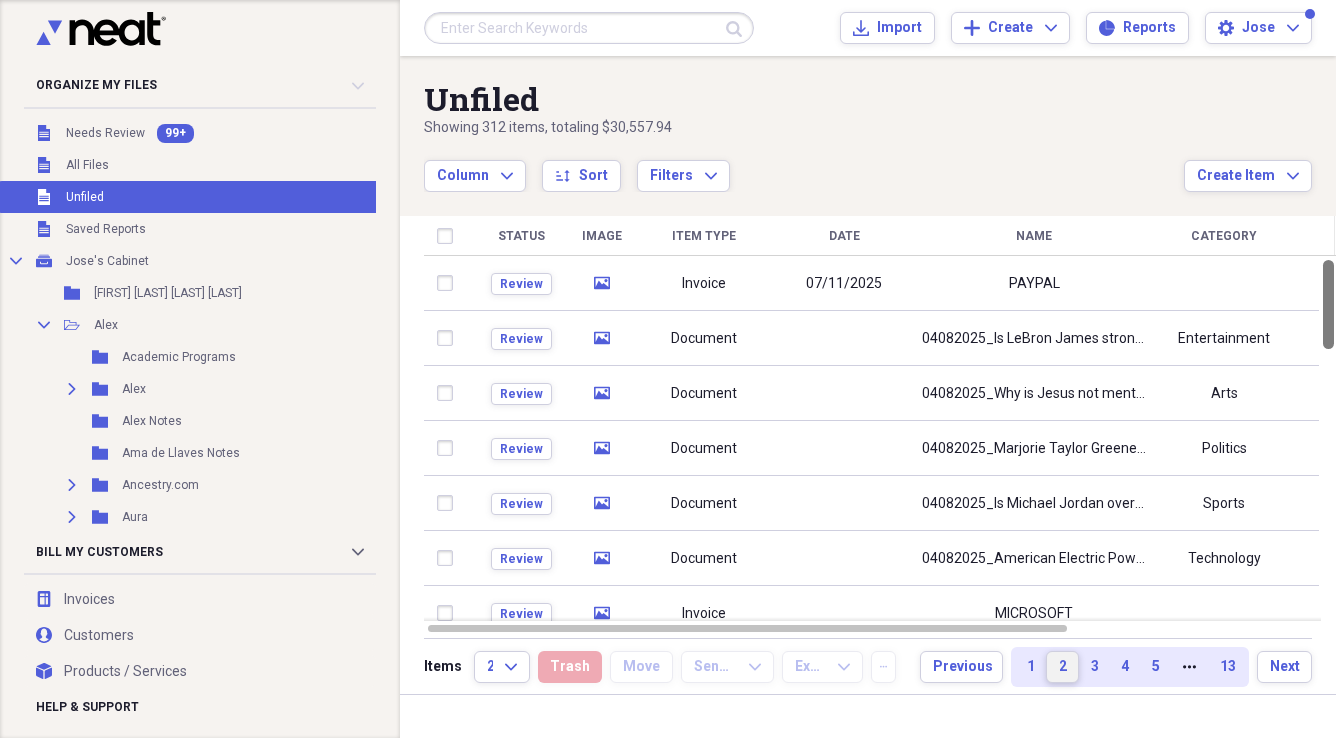 drag, startPoint x: 1327, startPoint y: 288, endPoint x: 1330, endPoint y: 261, distance: 27.166155 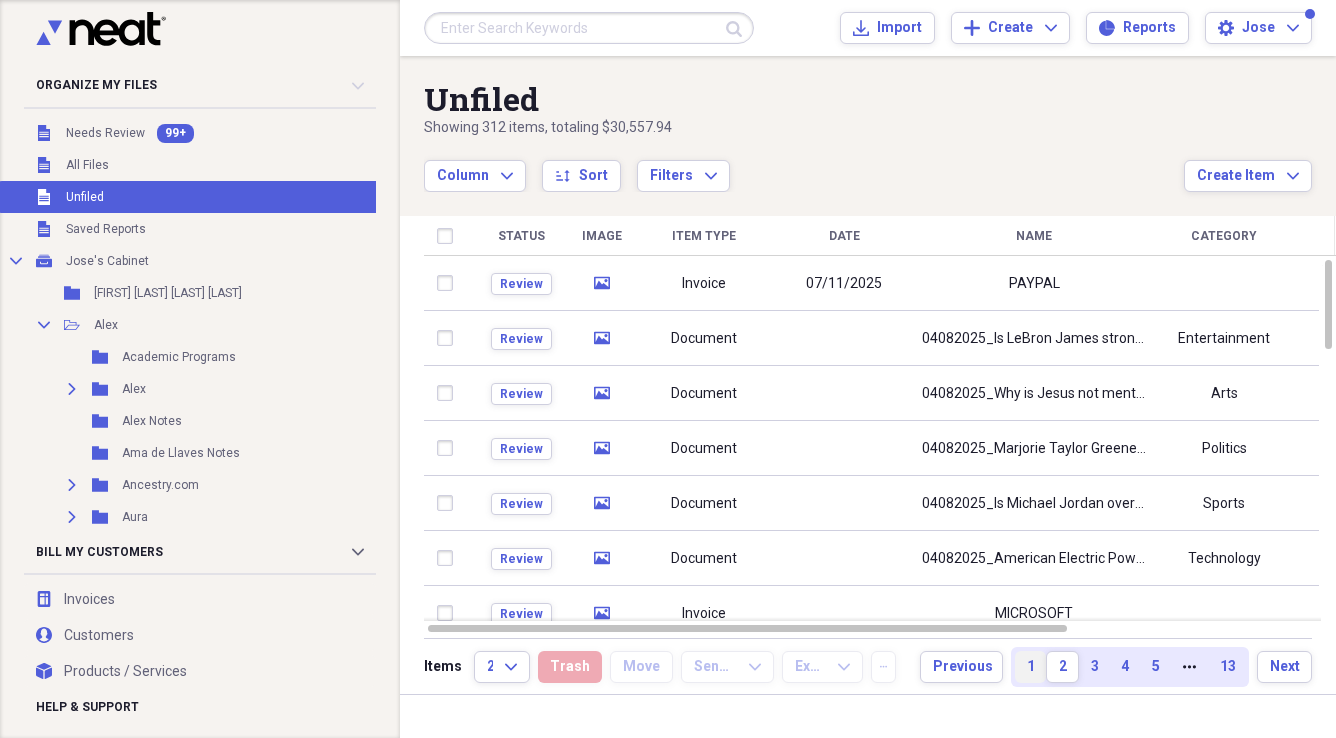 click on "1" at bounding box center (1030, 667) 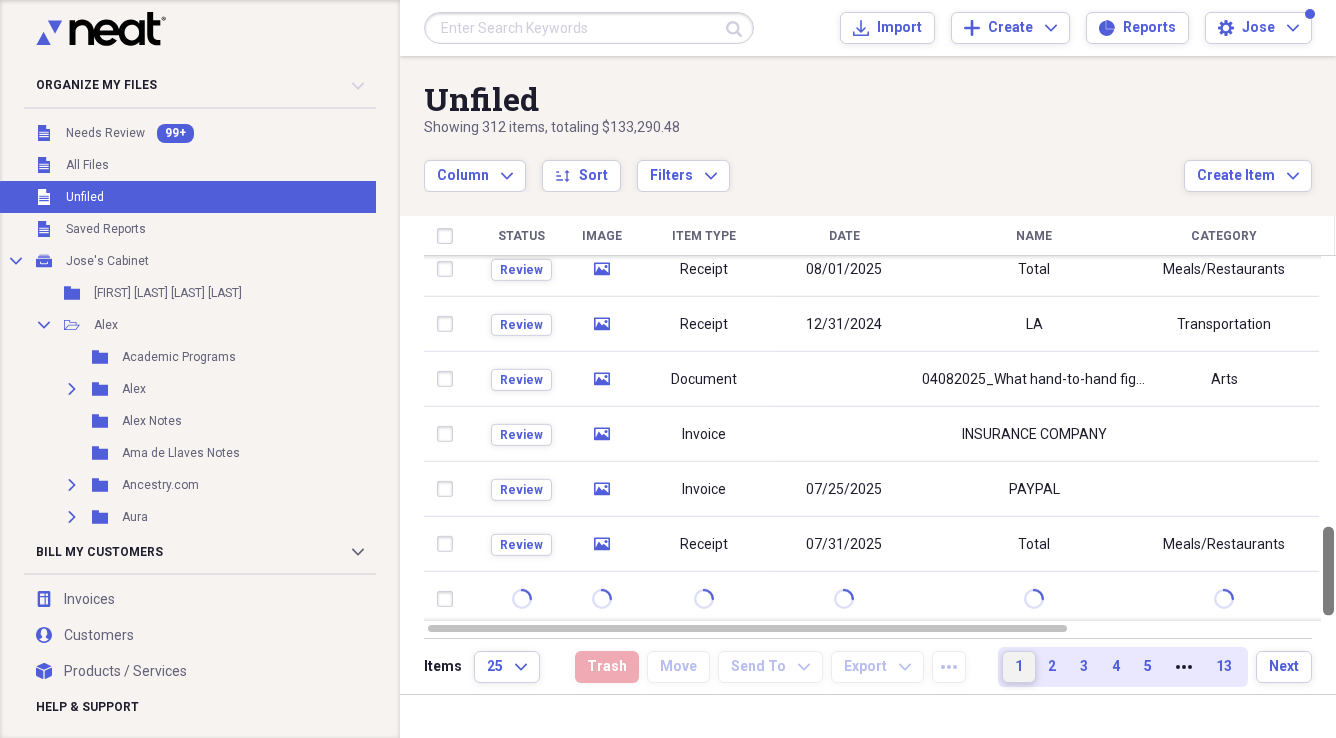 click at bounding box center [1328, 438] 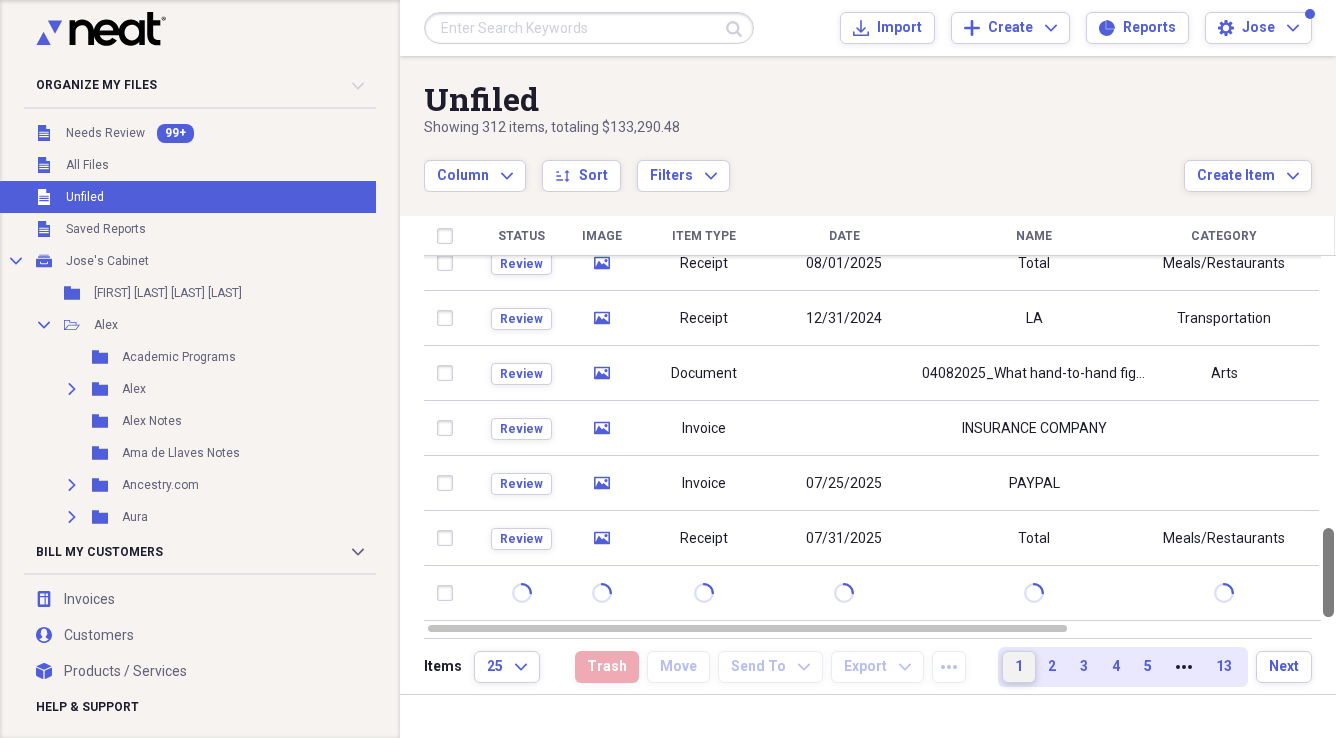 click at bounding box center (1328, 438) 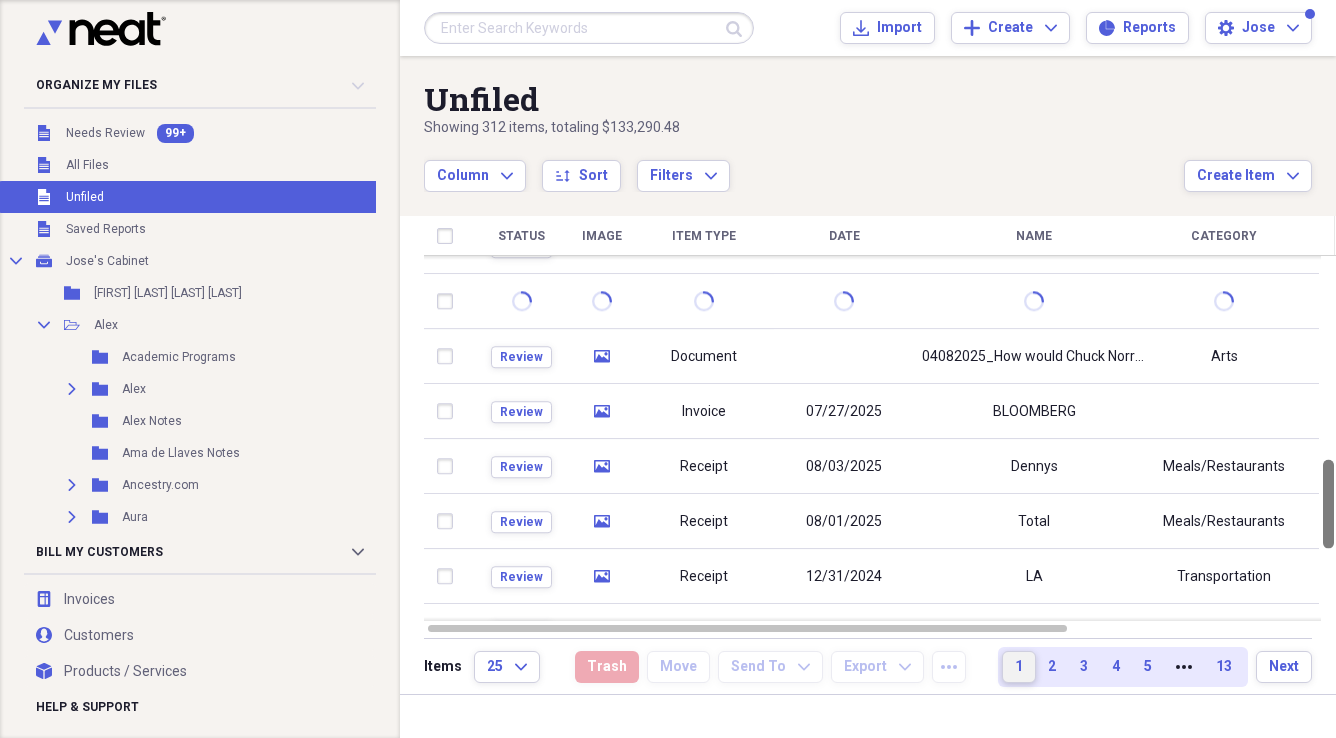 click at bounding box center (1328, 438) 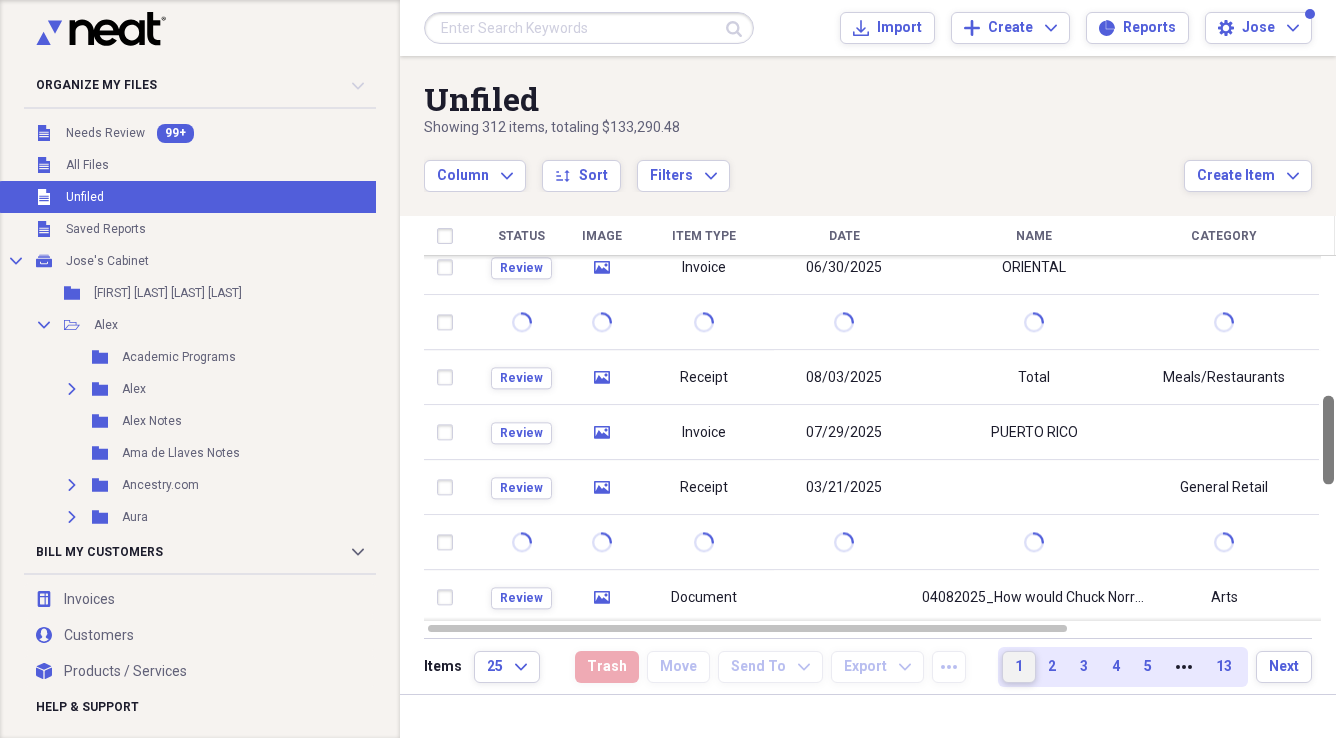 click at bounding box center [1328, 438] 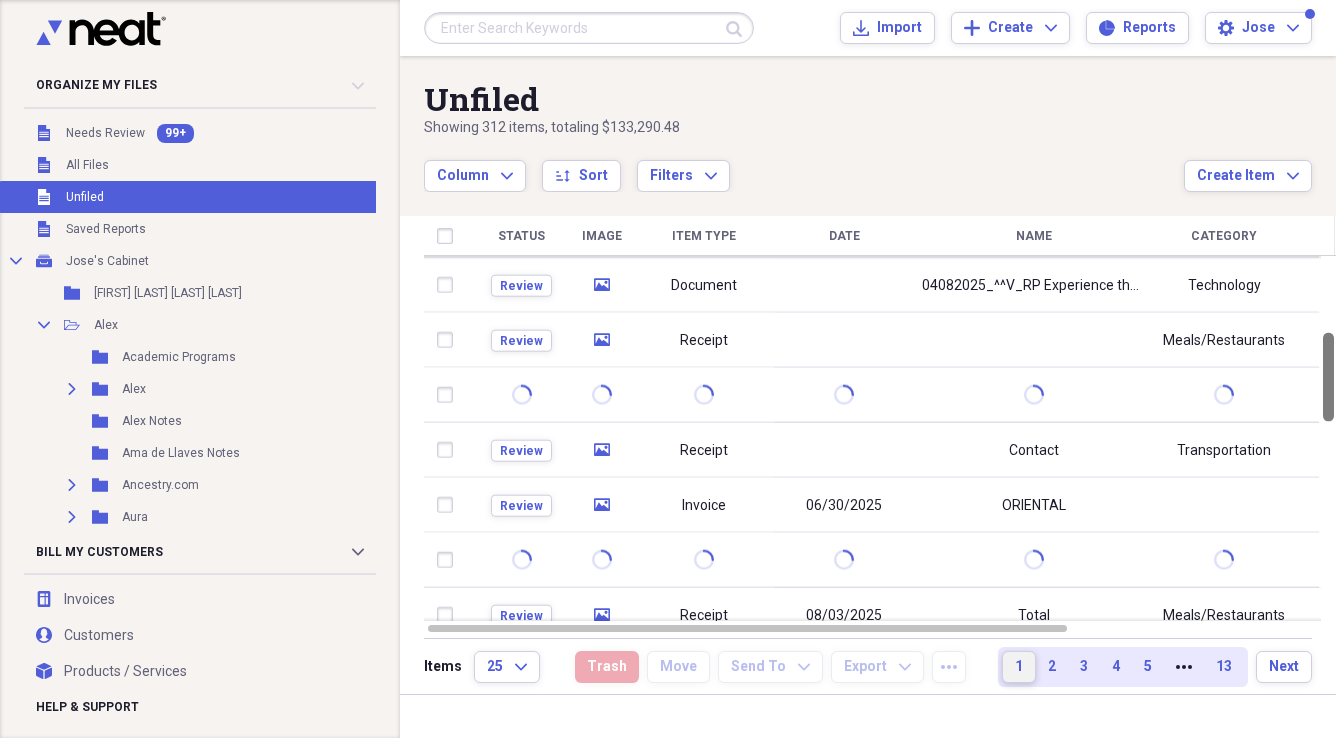 click at bounding box center (1328, 438) 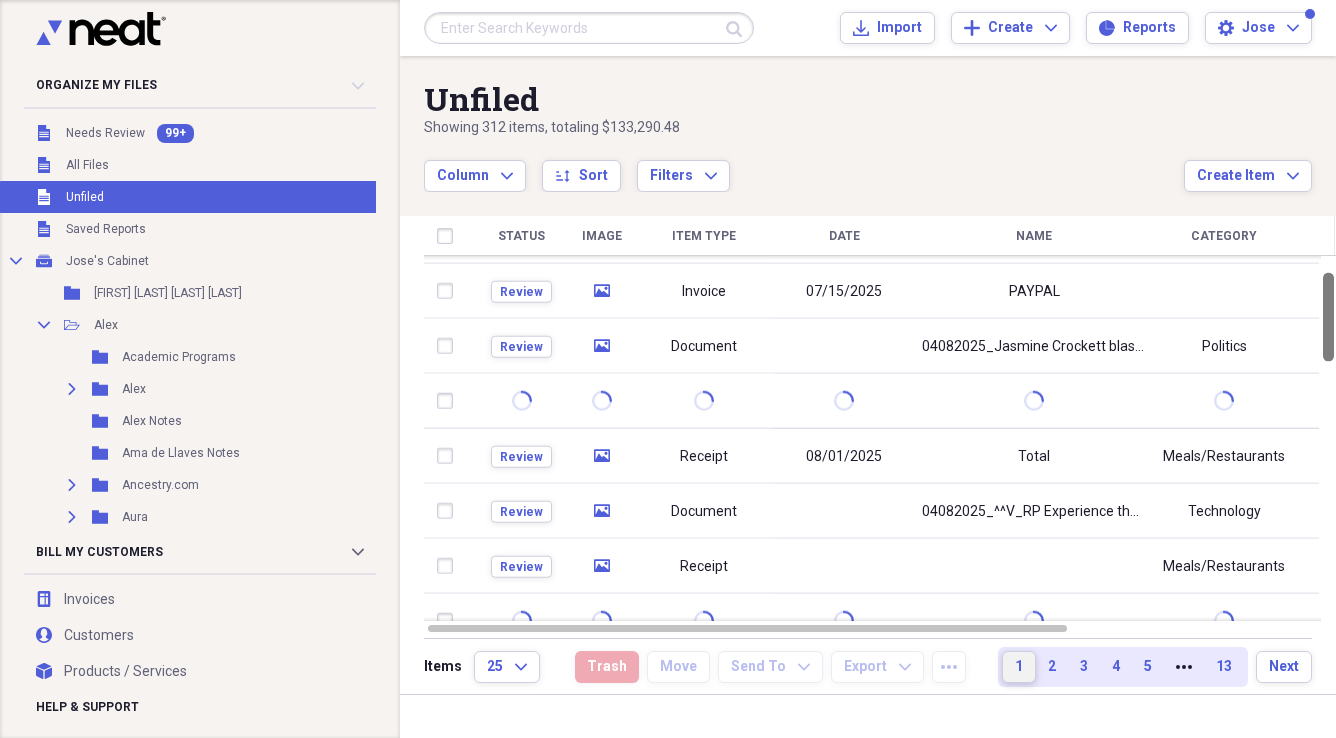 click at bounding box center (1328, 438) 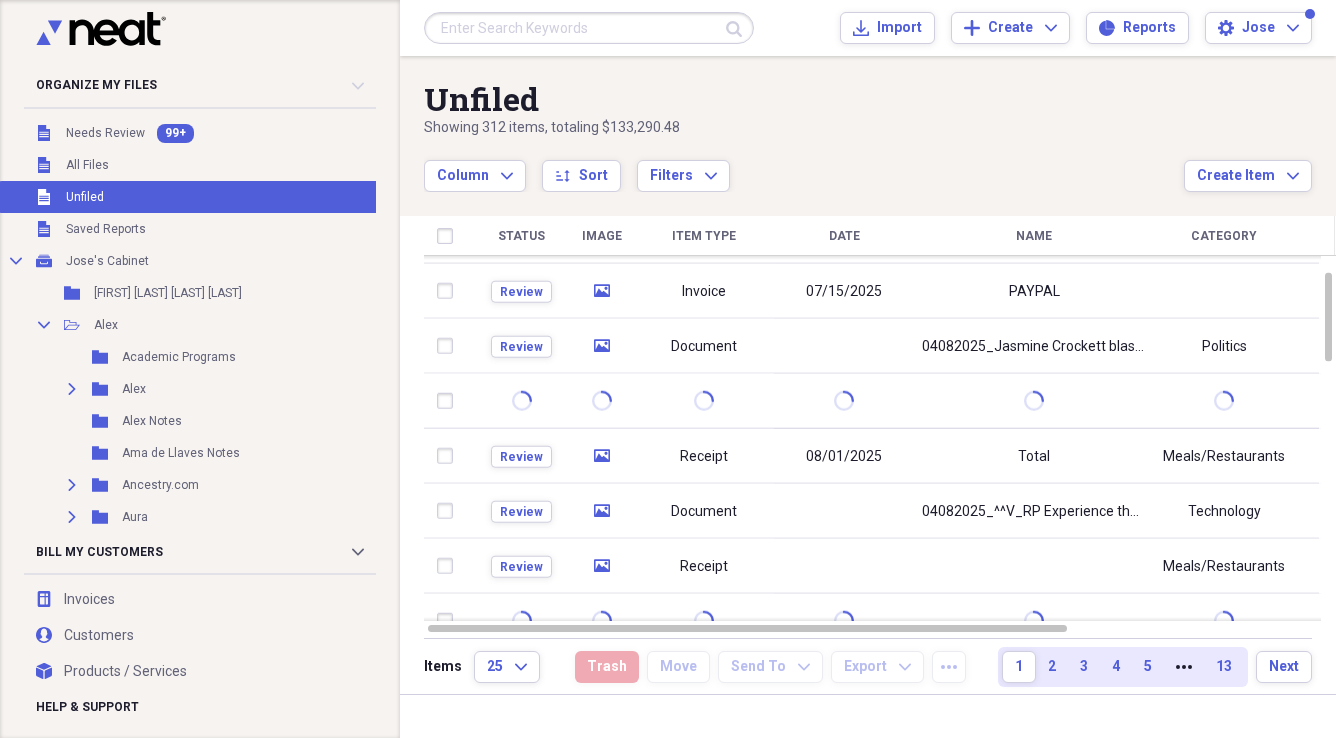 click at bounding box center (1326, 236) 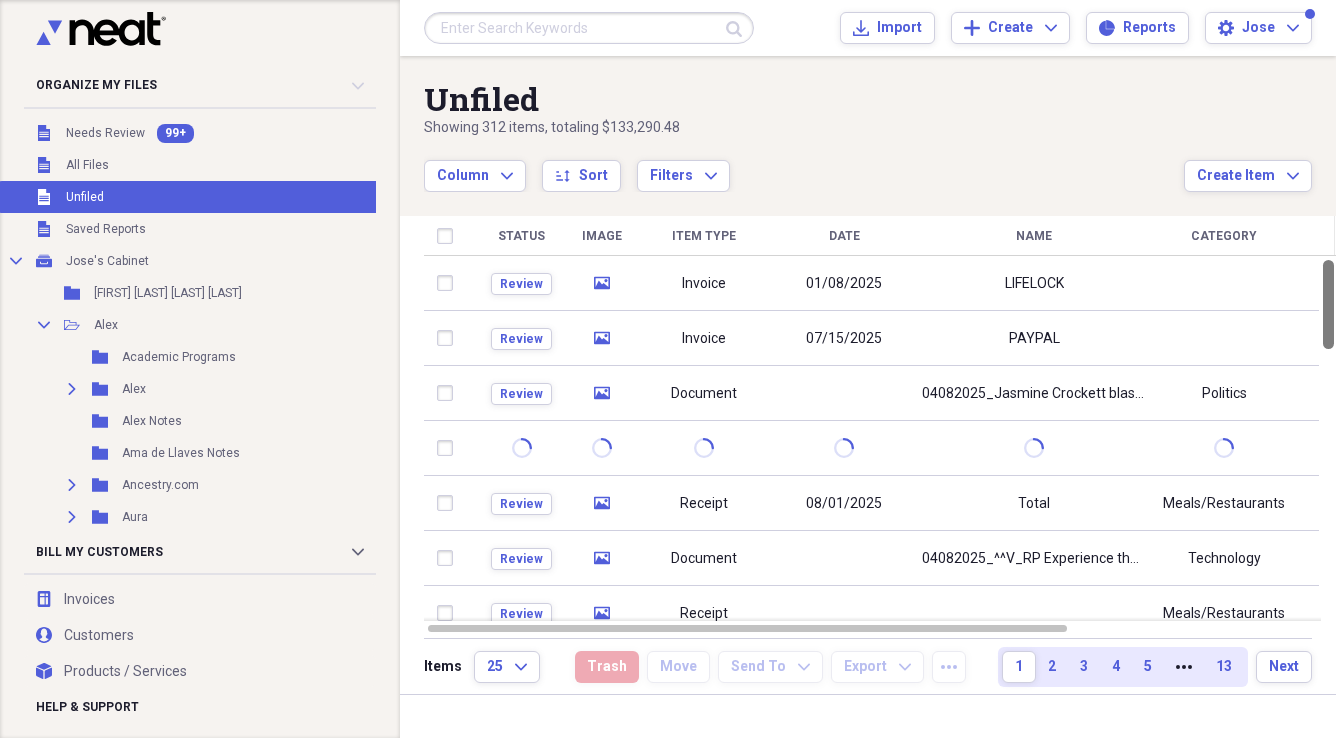 click at bounding box center (1328, 438) 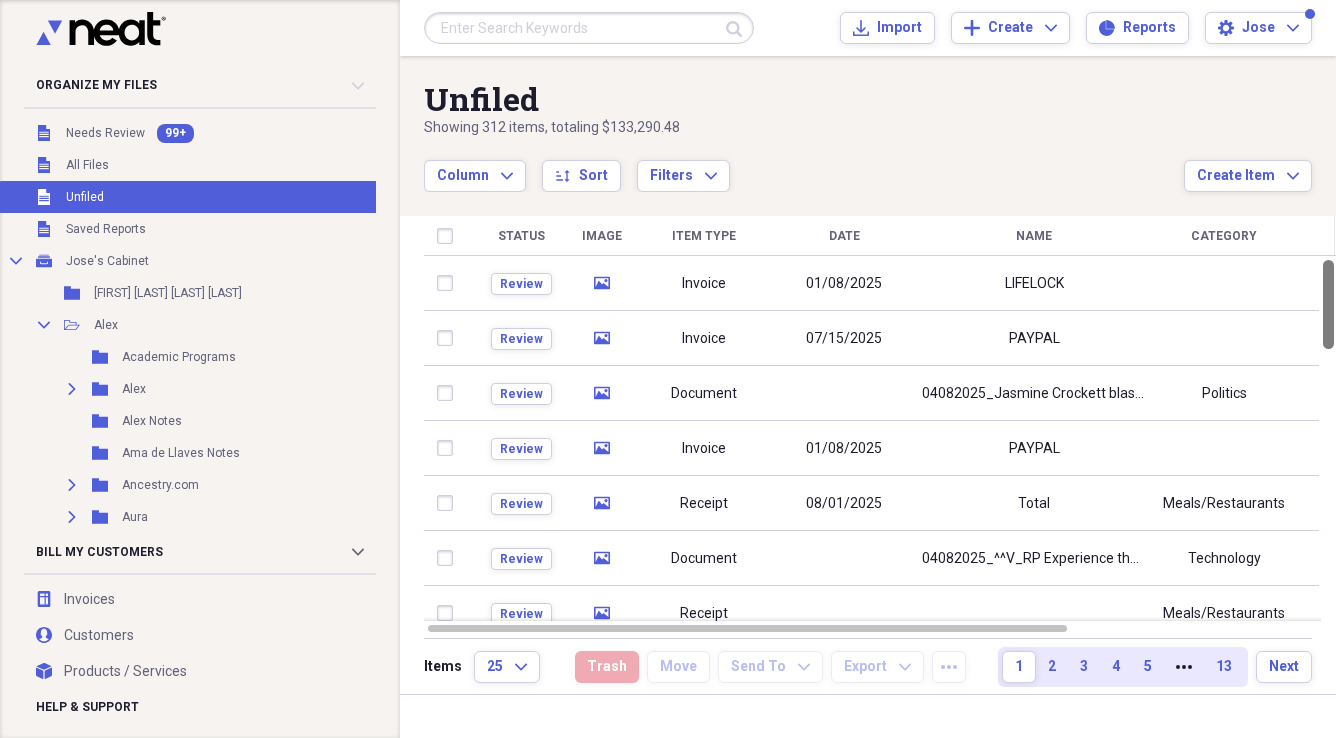 click at bounding box center (1328, 438) 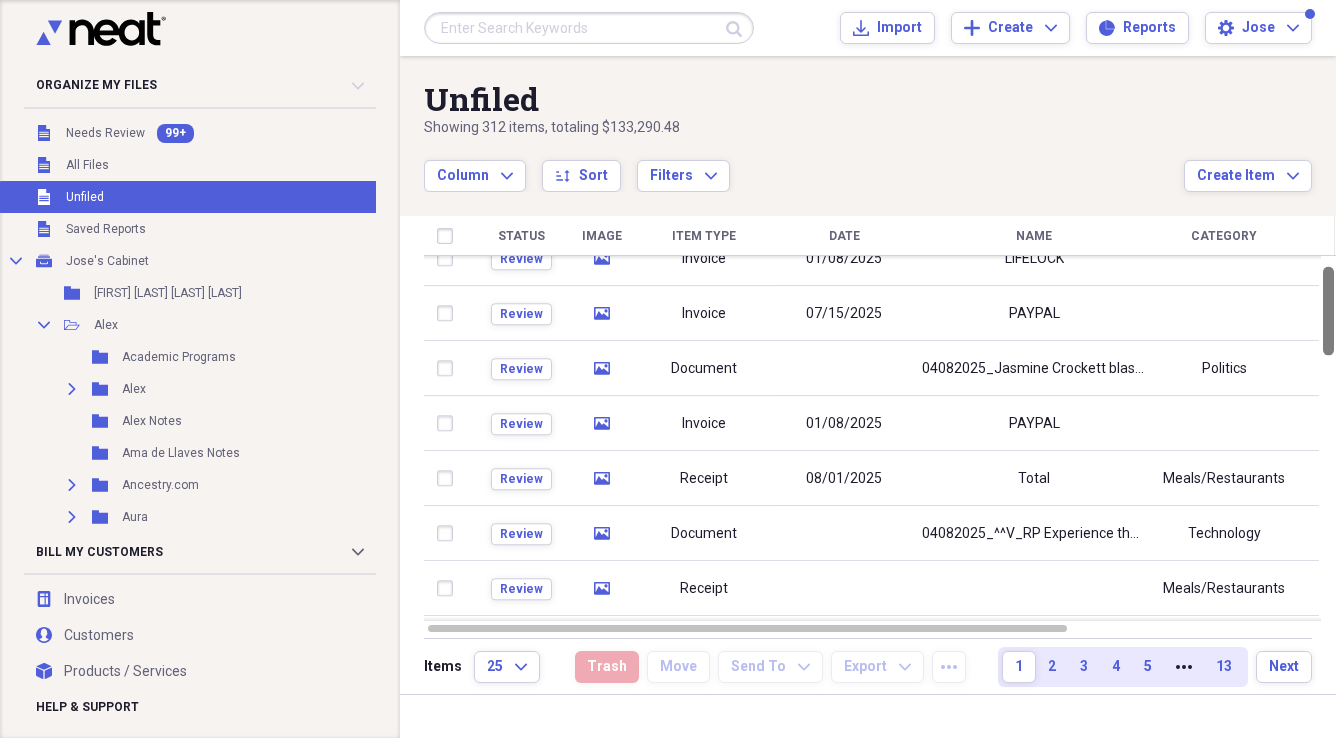 click at bounding box center [1328, 438] 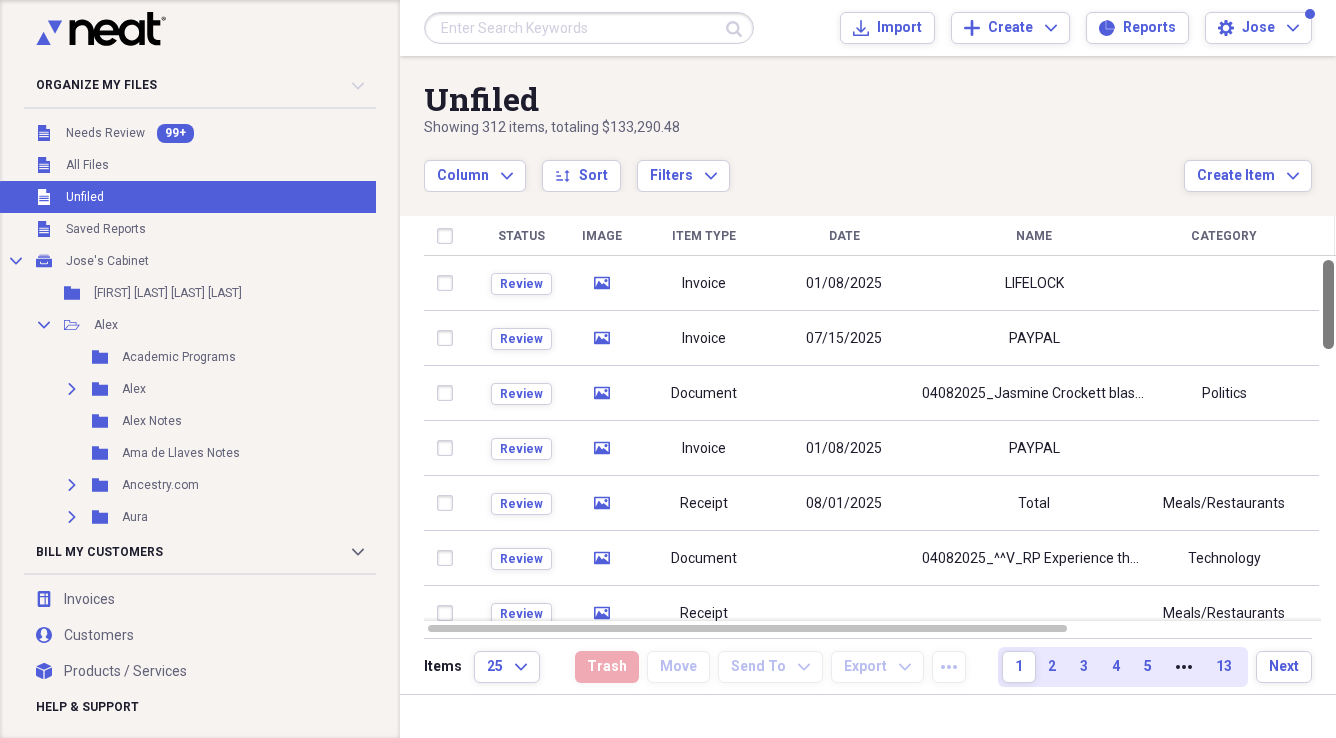 drag, startPoint x: 1329, startPoint y: 267, endPoint x: 1329, endPoint y: 253, distance: 14 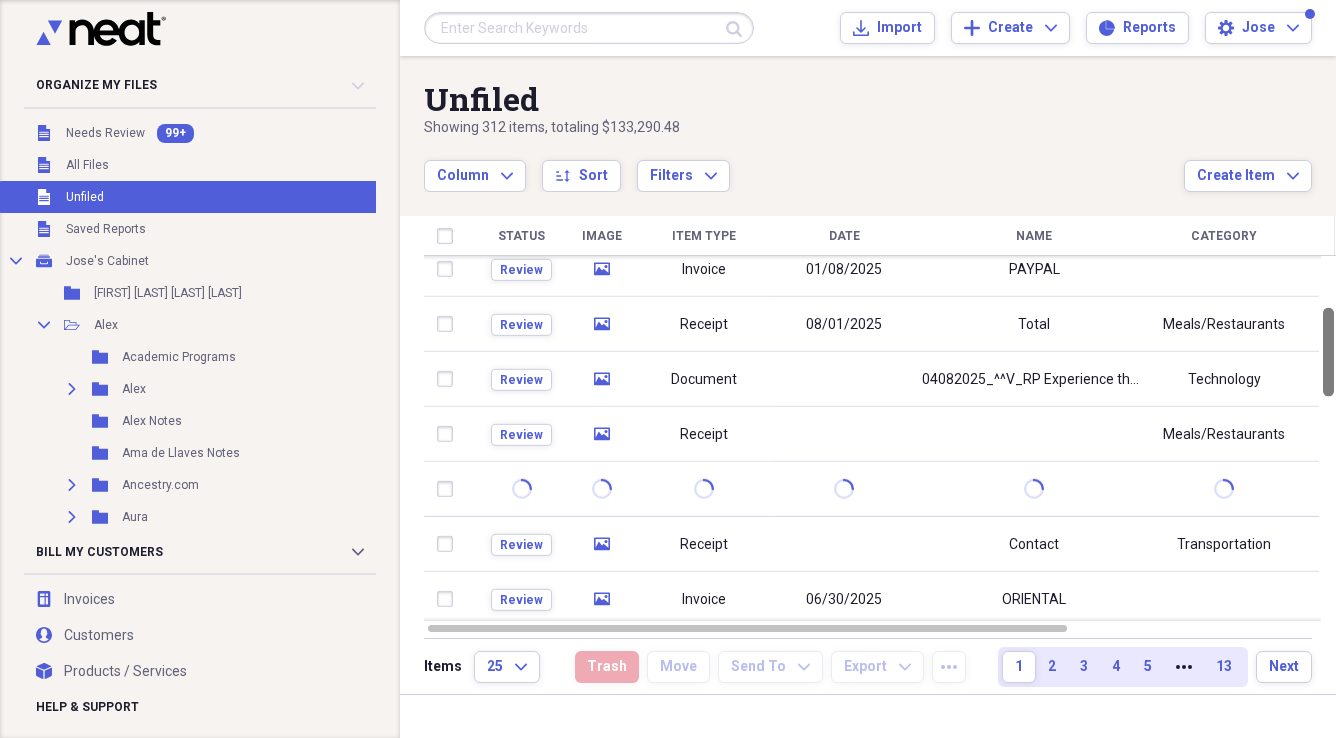click at bounding box center [1328, 438] 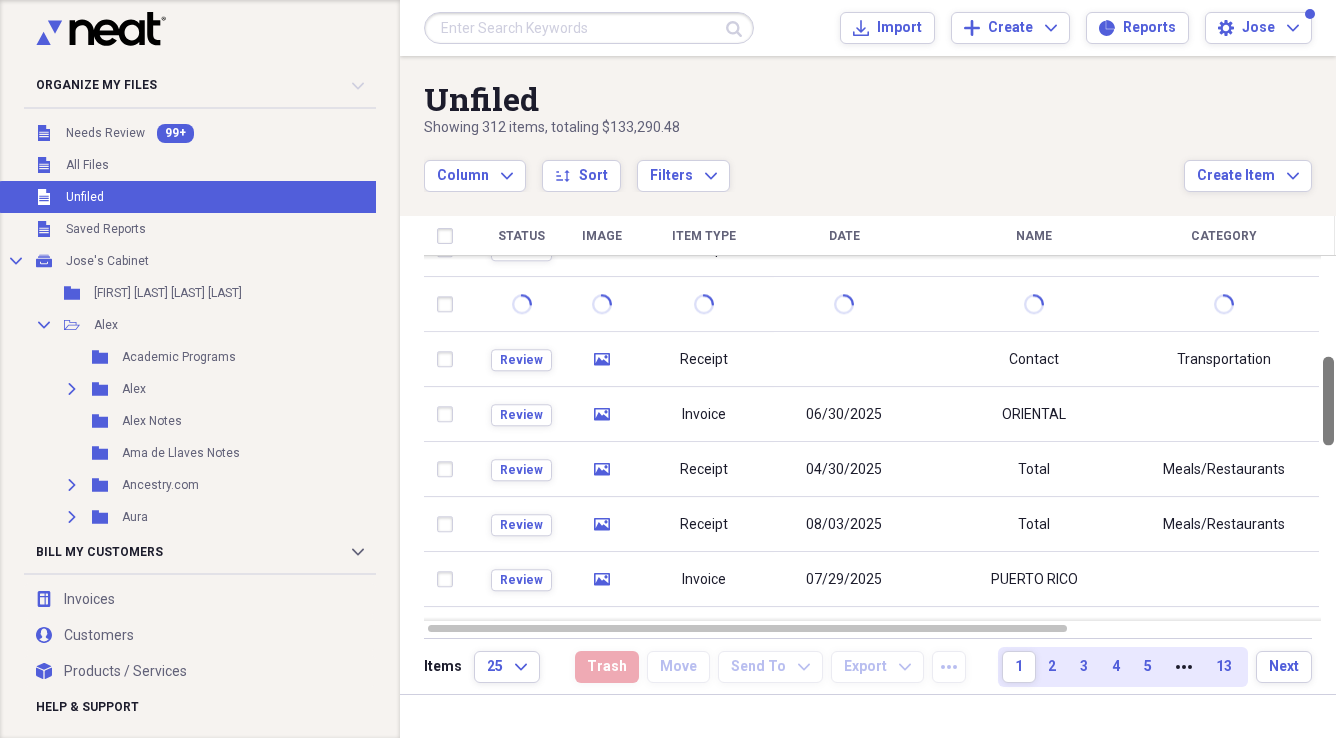 click at bounding box center [1328, 438] 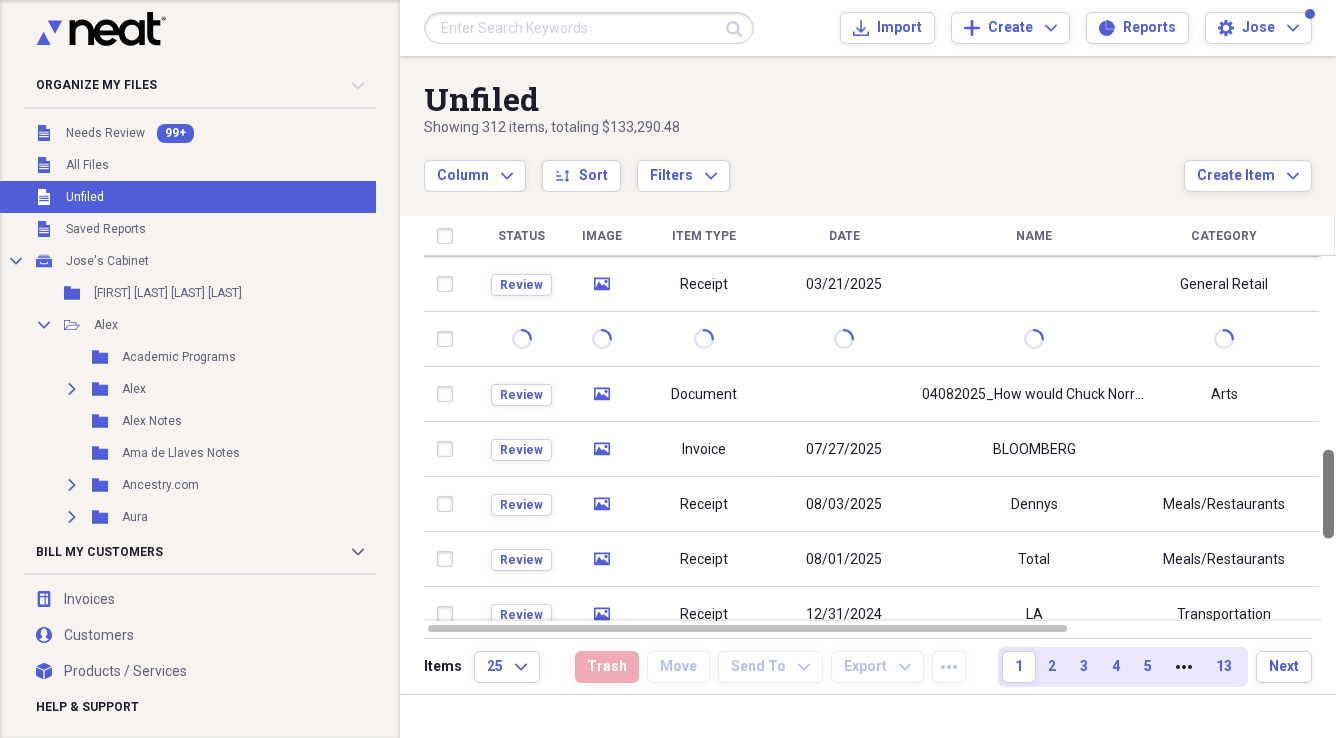 click at bounding box center [1328, 438] 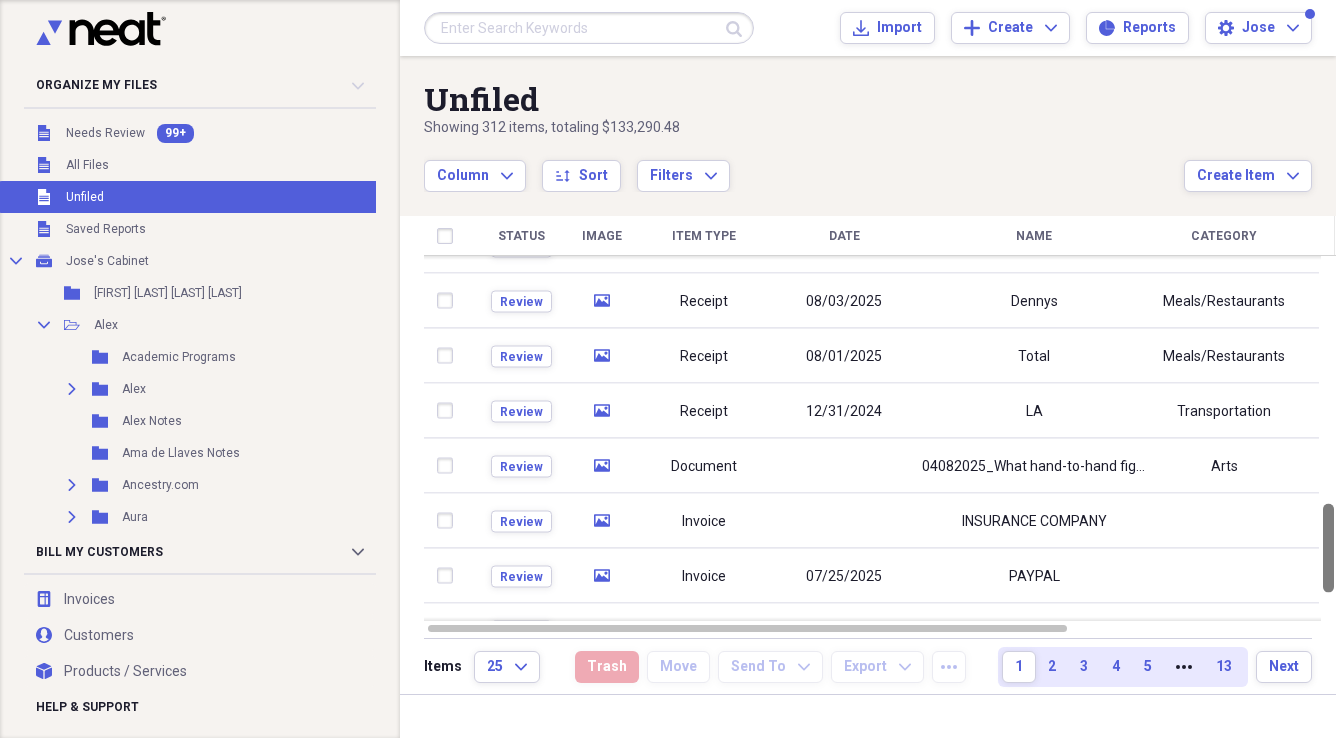 click at bounding box center [1328, 438] 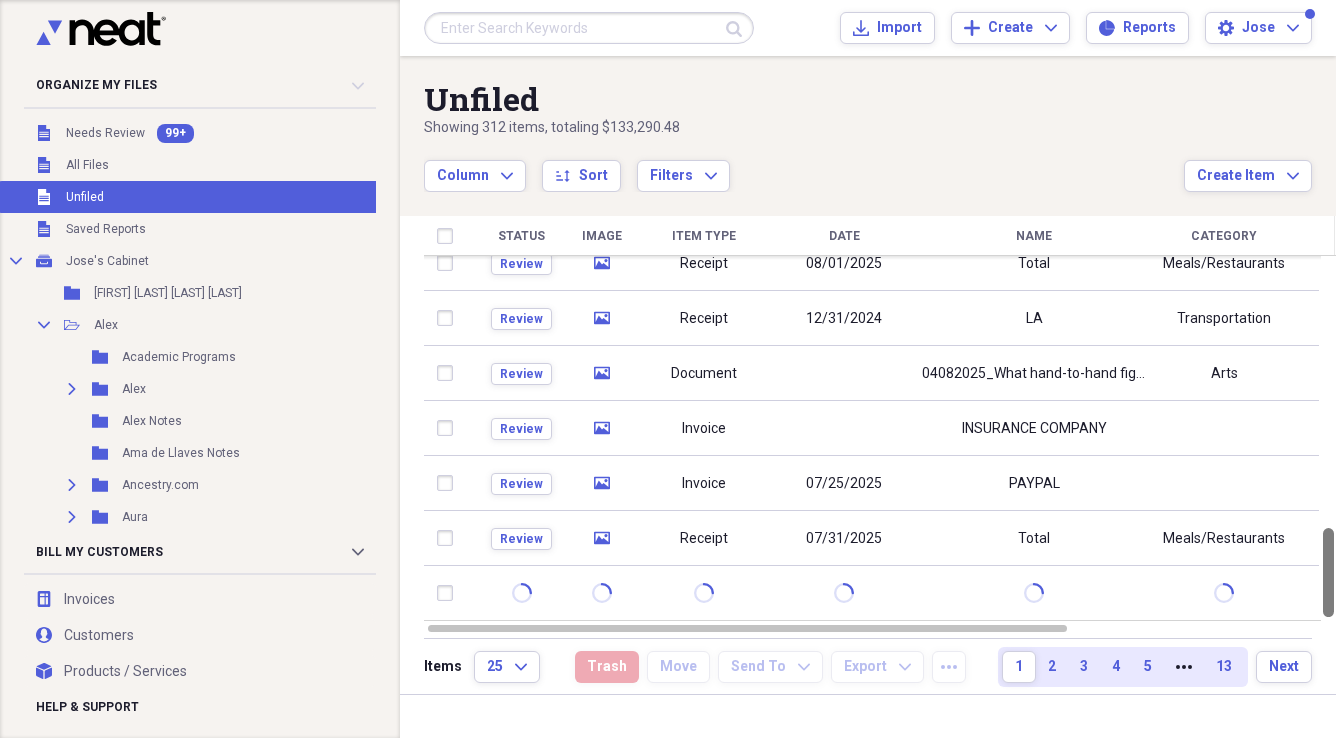 click at bounding box center [1328, 438] 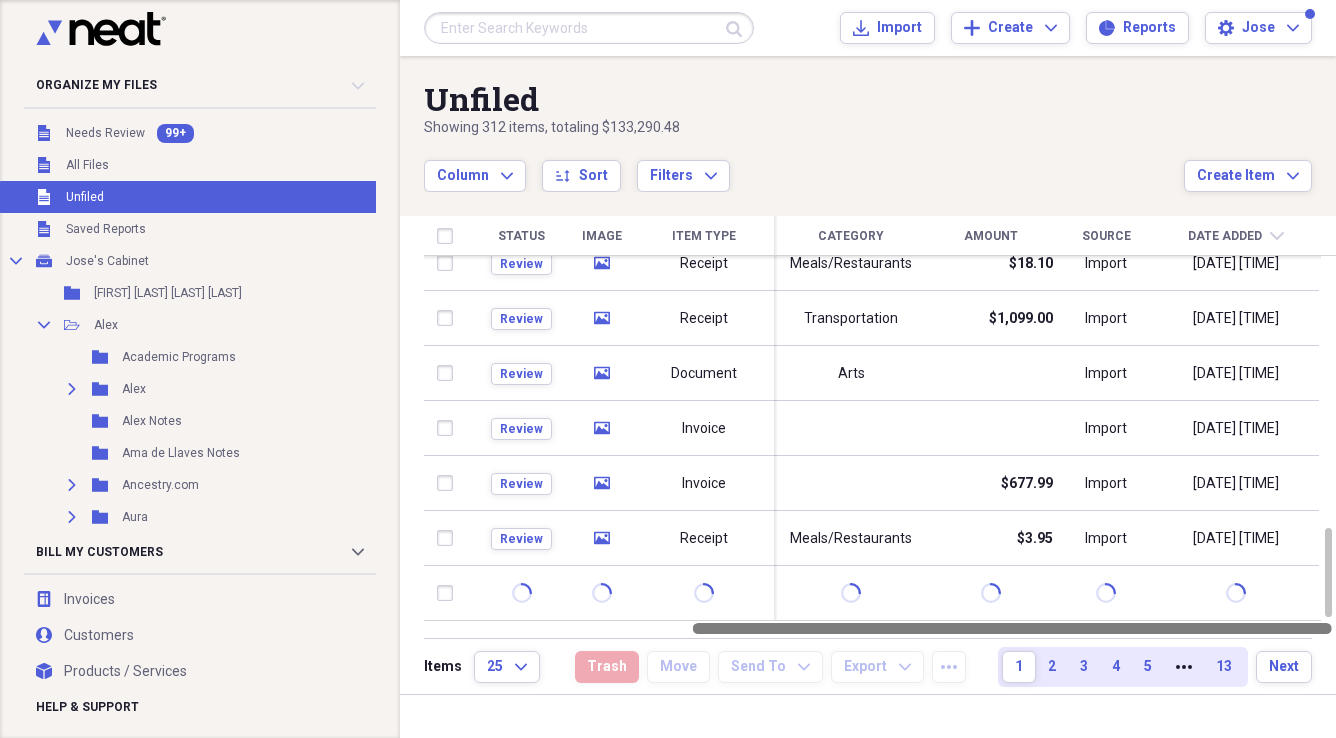 click at bounding box center [880, 628] 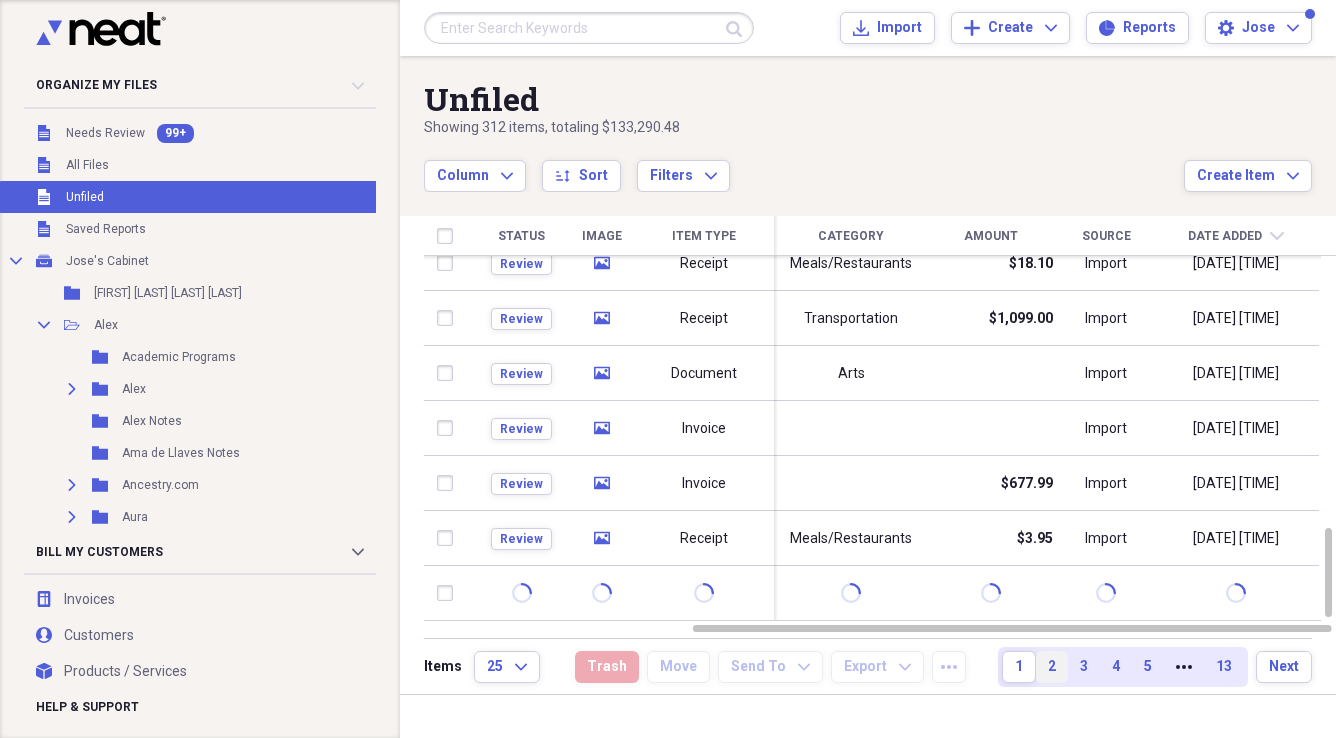 click on "2" at bounding box center [1052, 667] 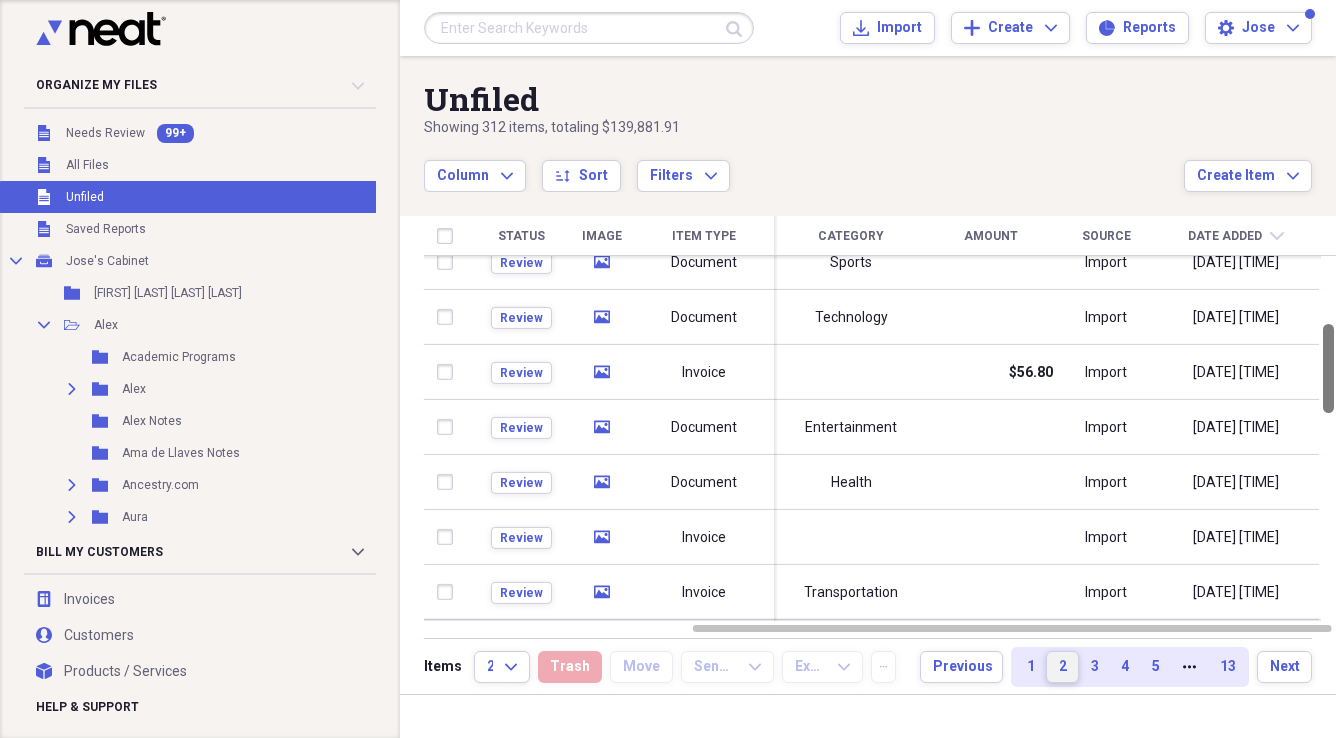 drag, startPoint x: 1328, startPoint y: 337, endPoint x: 1336, endPoint y: 401, distance: 64.49806 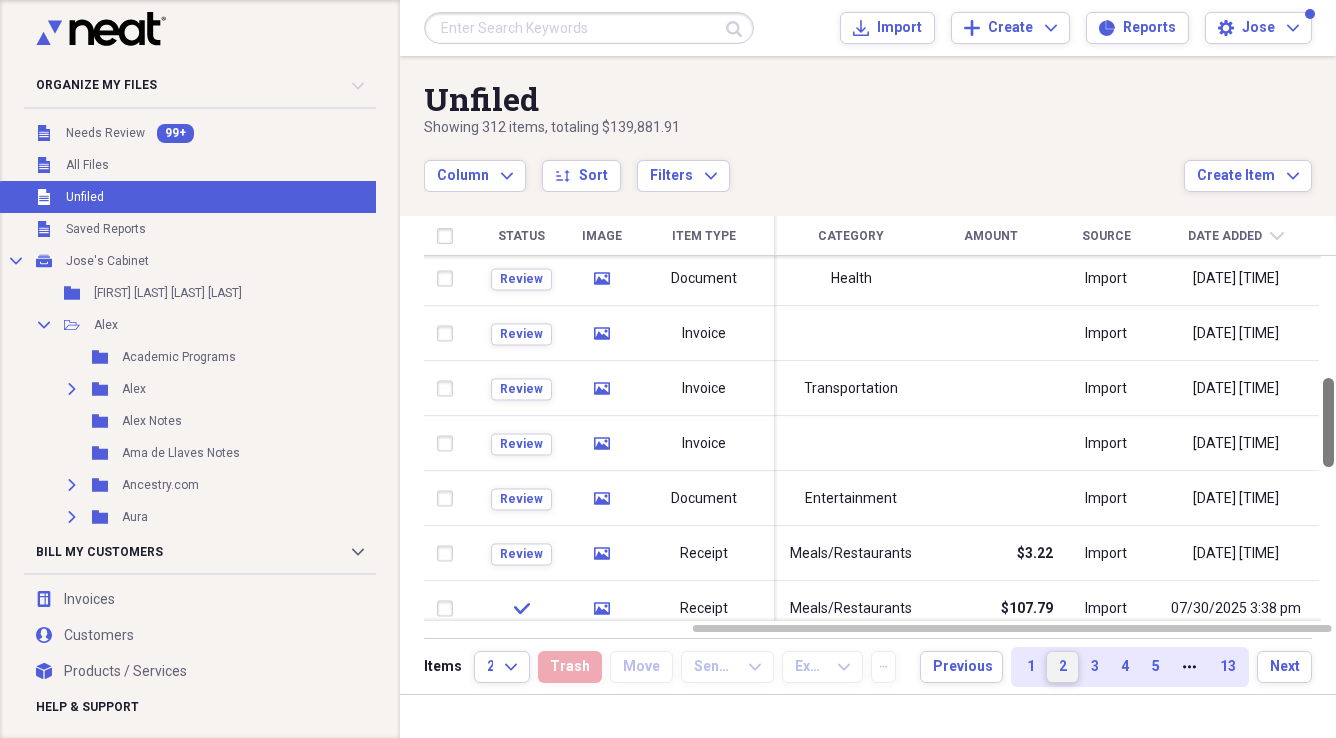 drag, startPoint x: 1328, startPoint y: 409, endPoint x: 1339, endPoint y: 476, distance: 67.89698 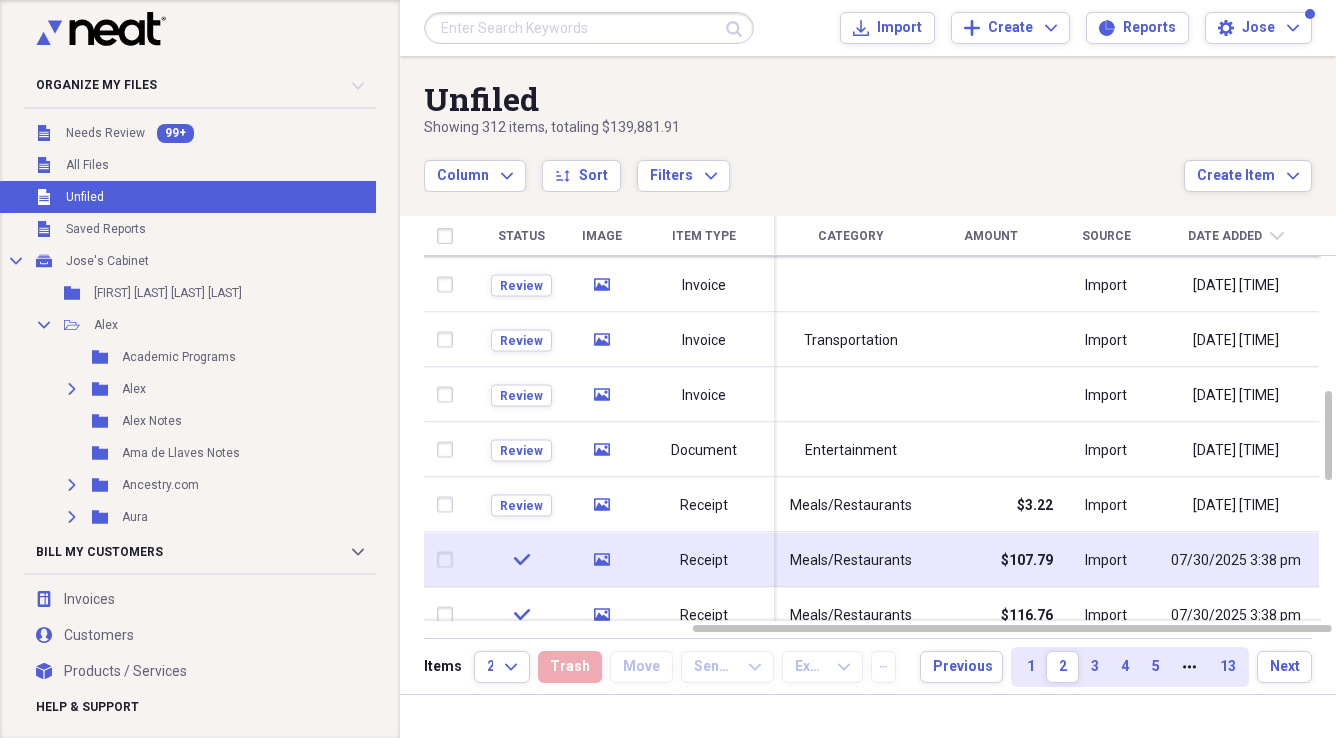 click on "Meals/Restaurants" at bounding box center [851, 560] 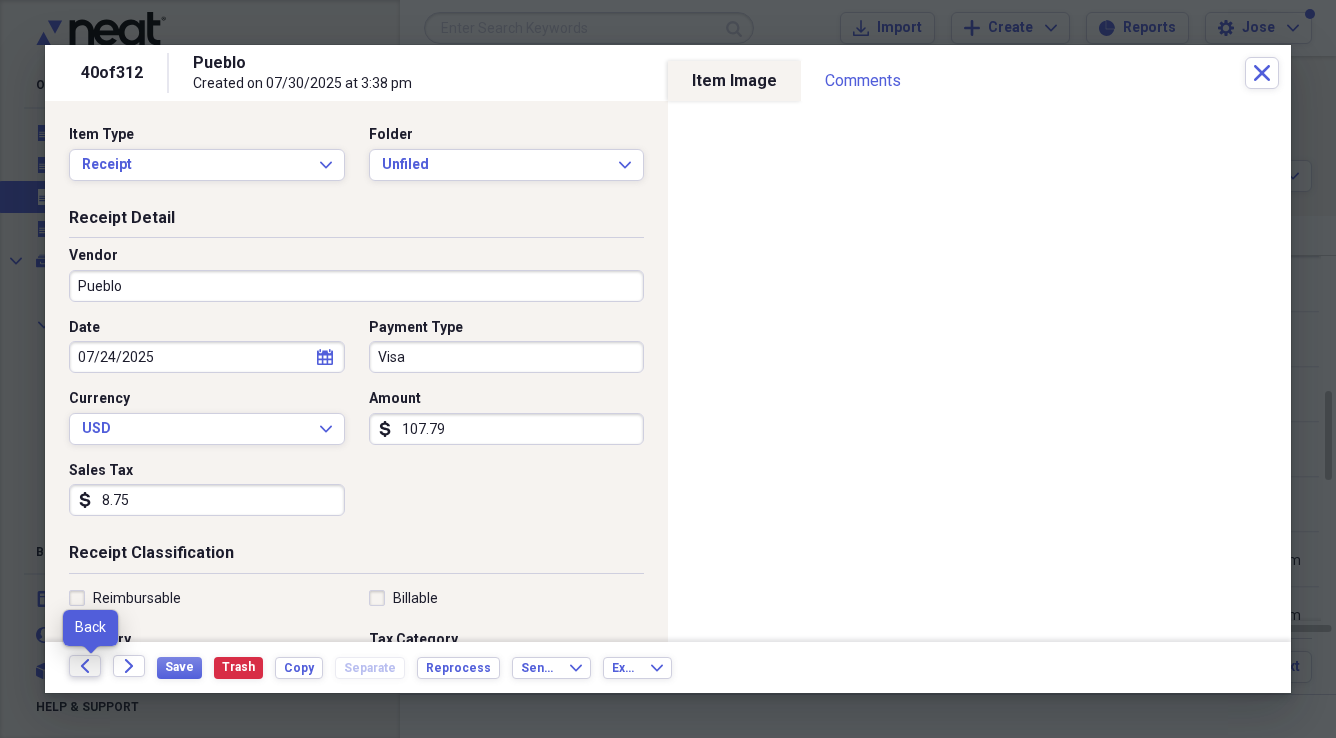 click on "Back" at bounding box center (85, 666) 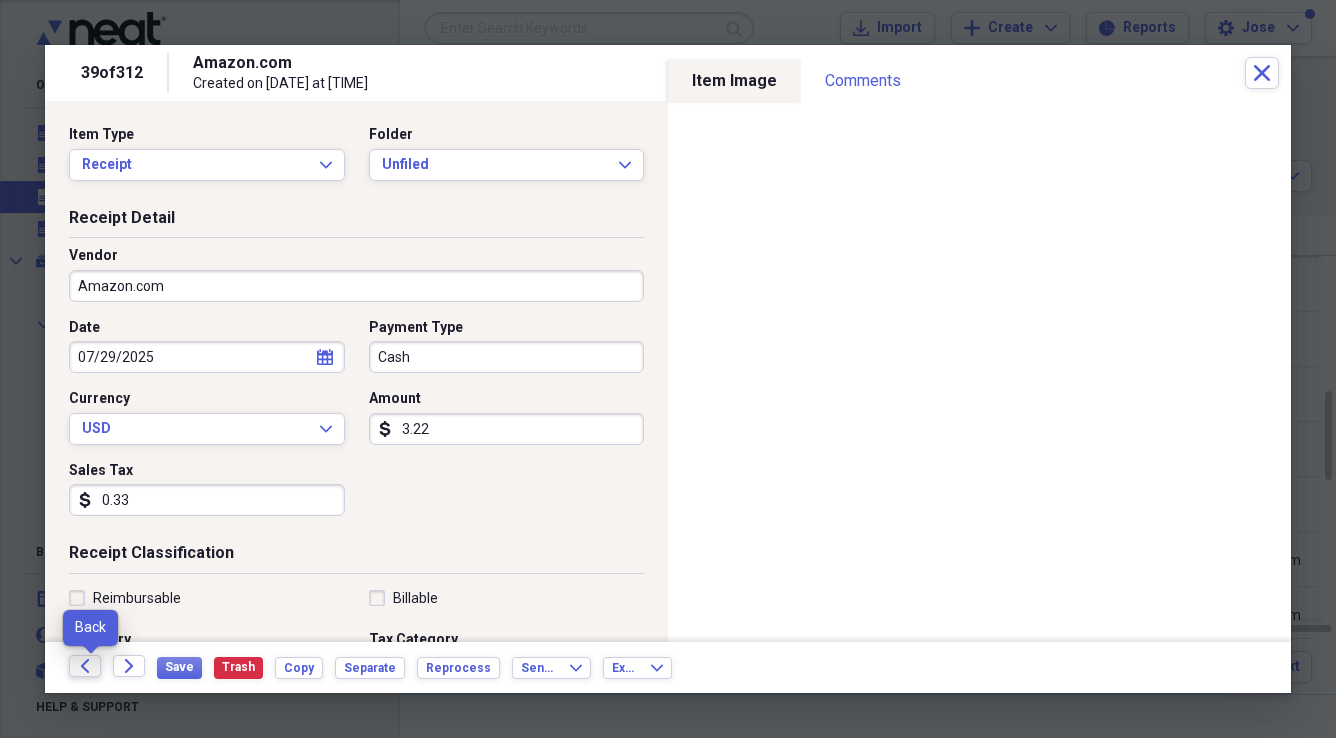 click on "Back" at bounding box center [85, 666] 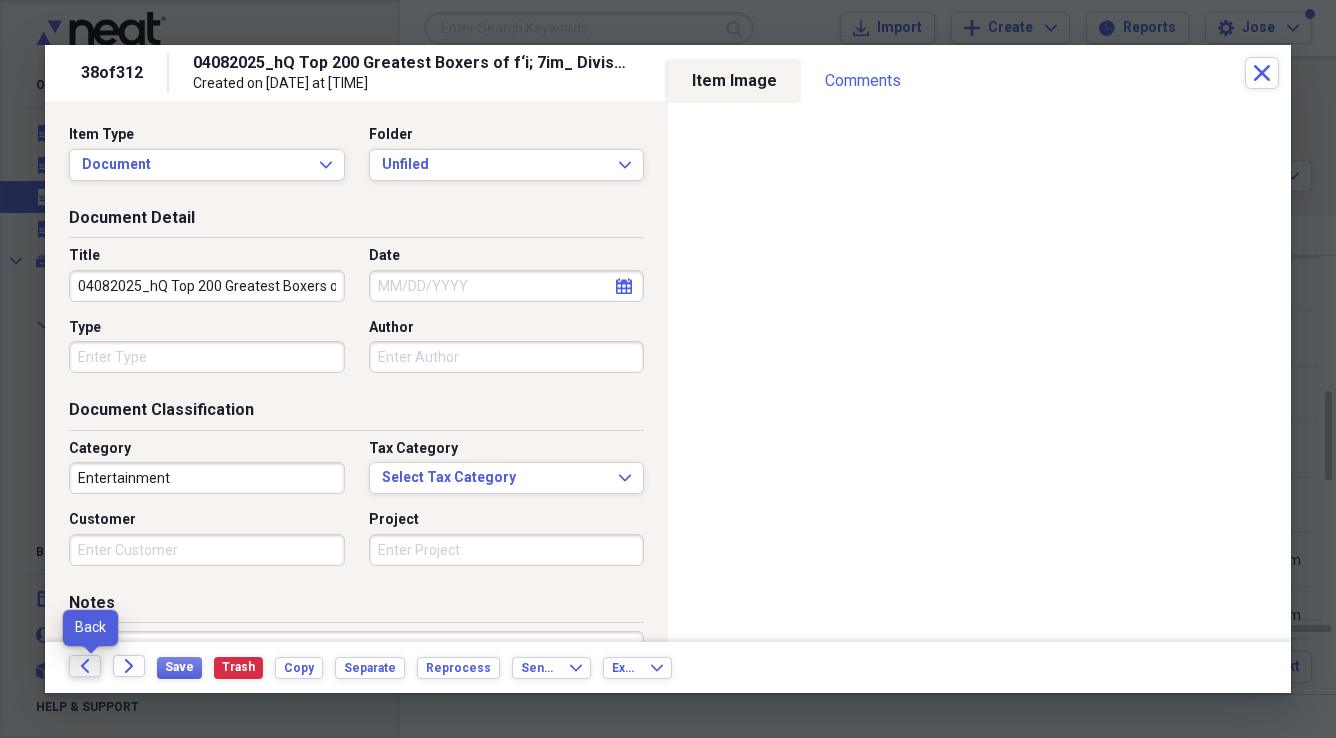 click on "Back" at bounding box center (85, 666) 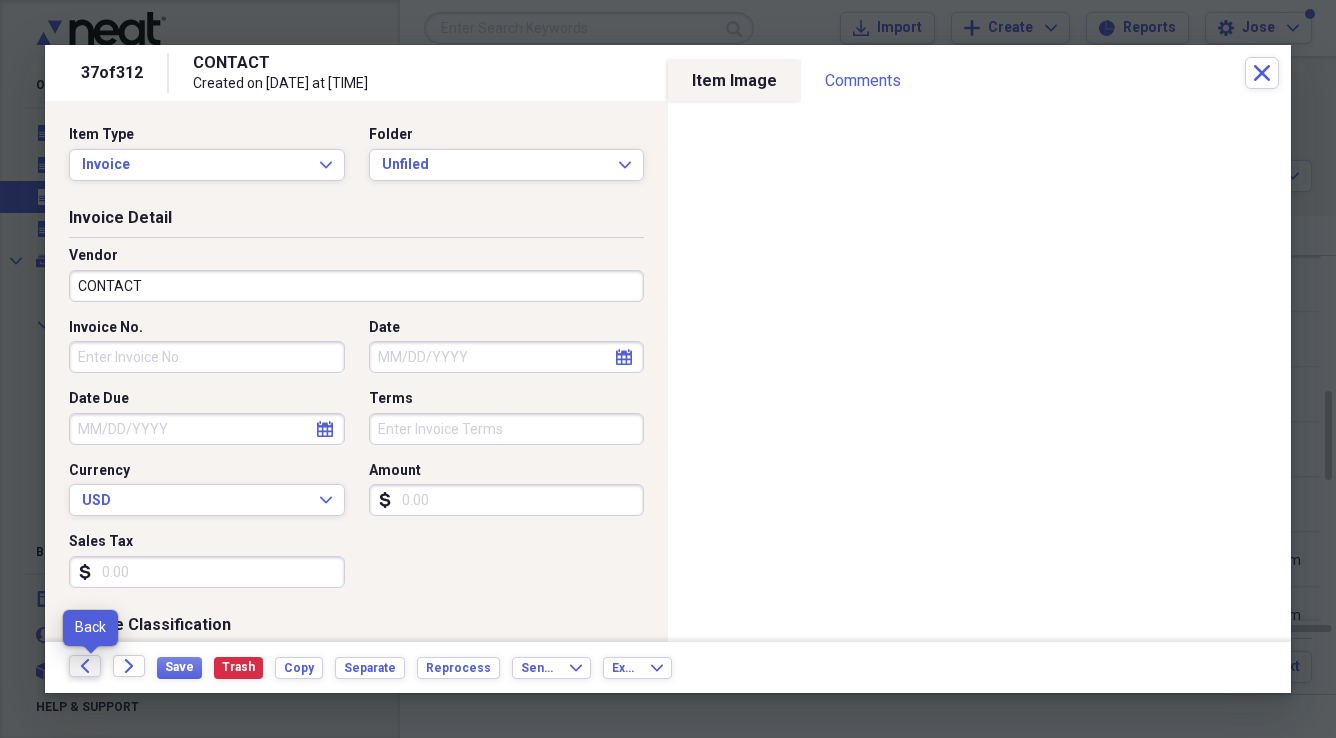 click on "Back" at bounding box center [85, 666] 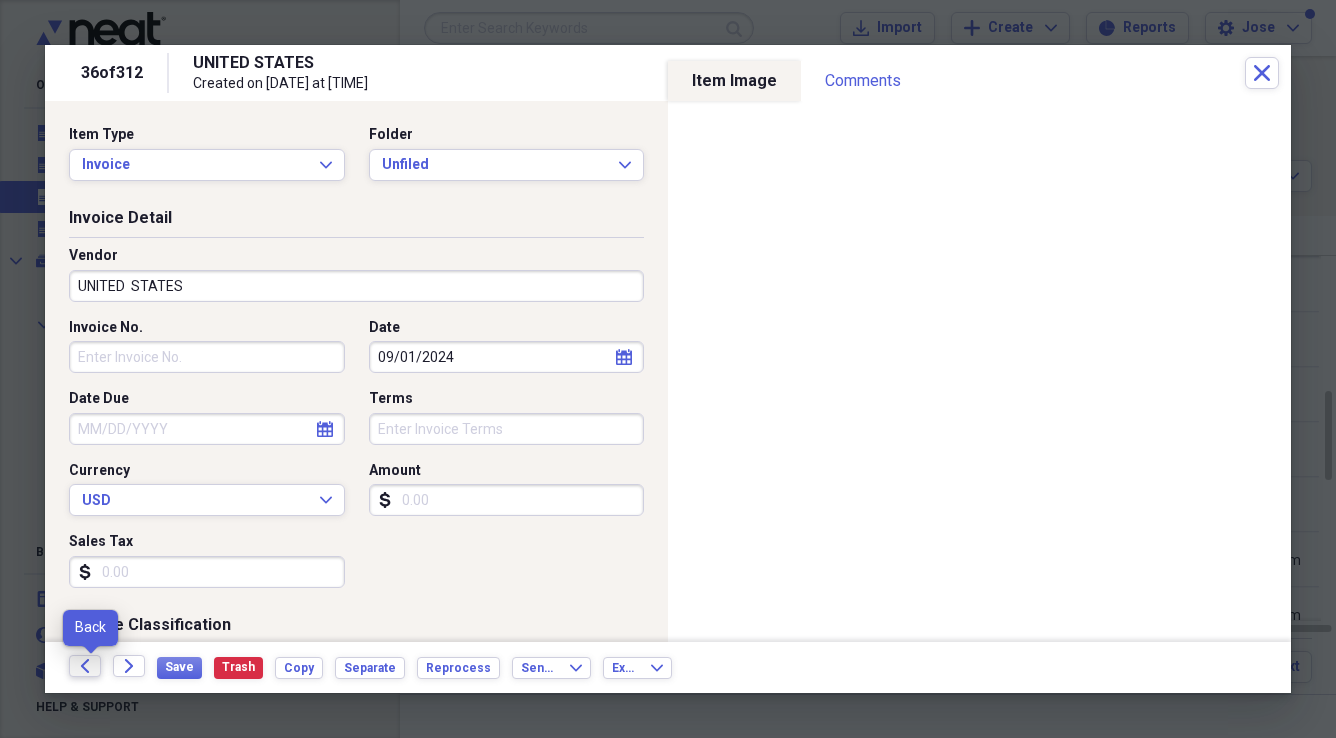 click on "Back" at bounding box center [85, 666] 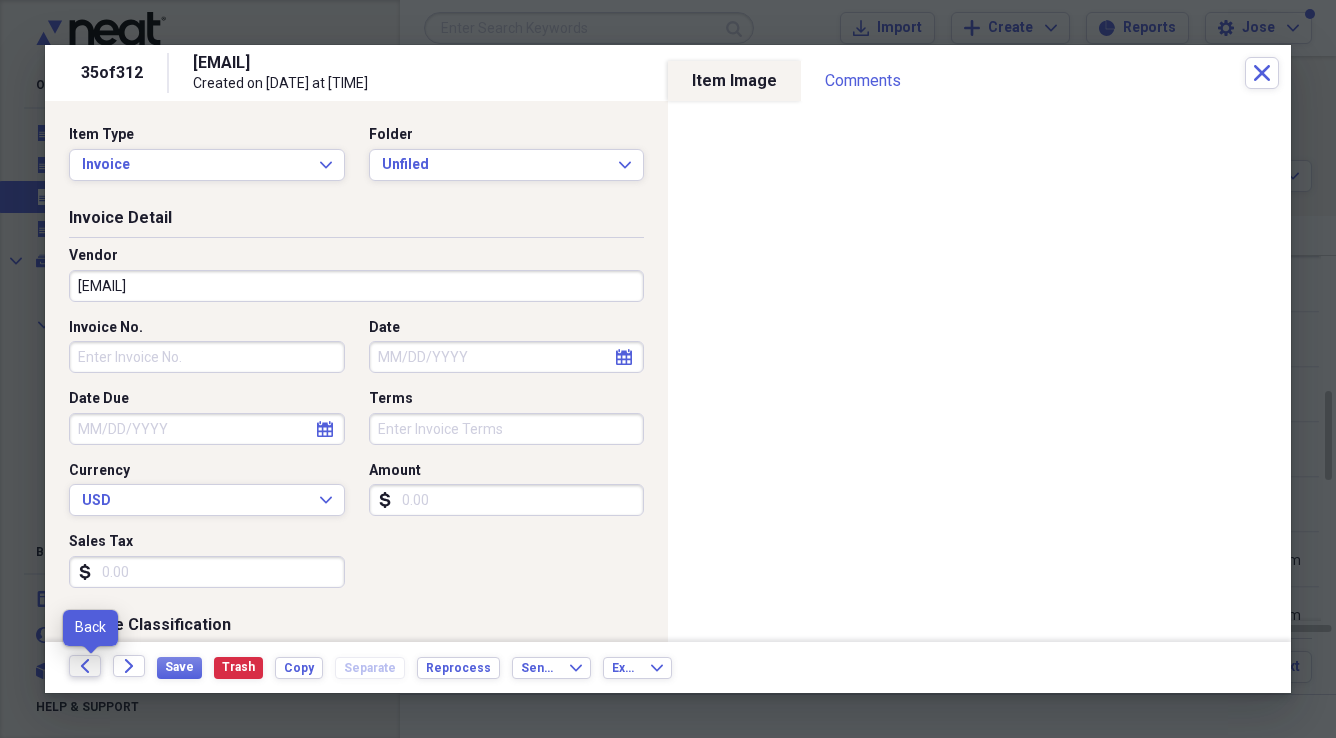 click on "Back" at bounding box center [85, 666] 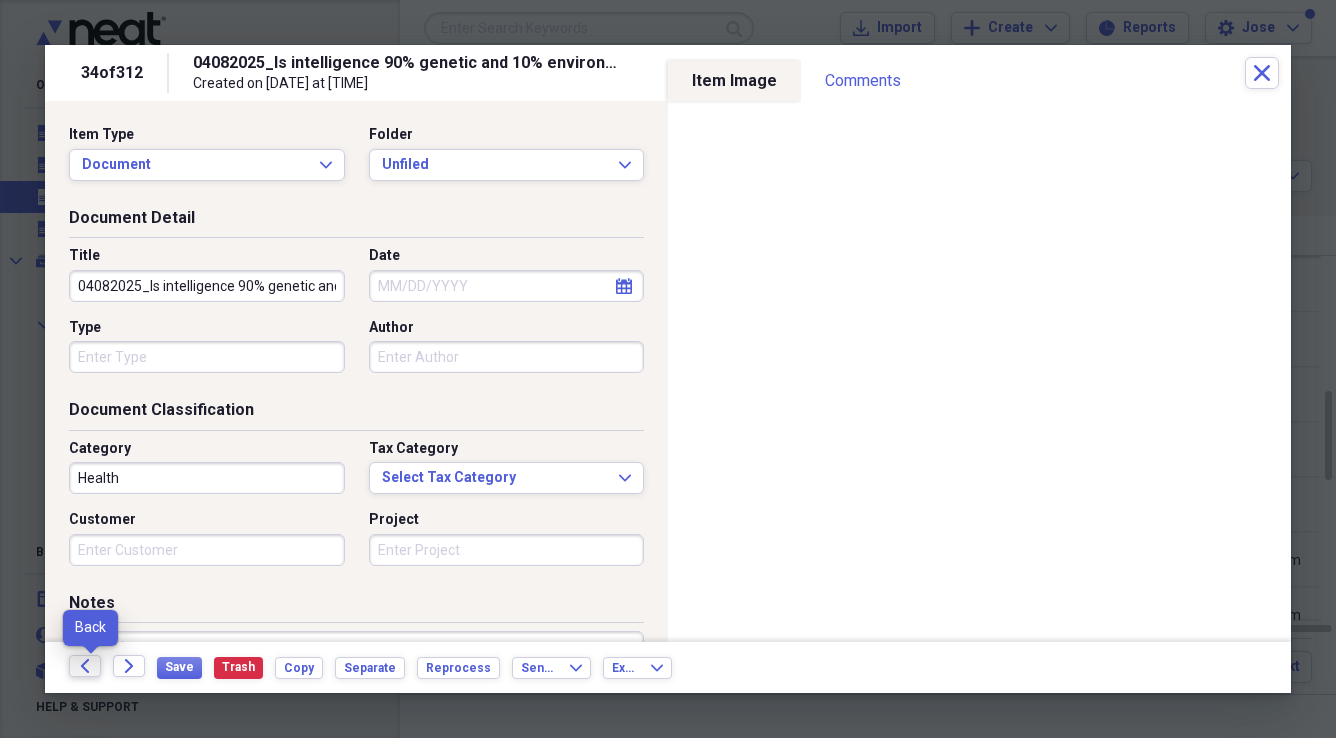 click on "Back" at bounding box center (85, 666) 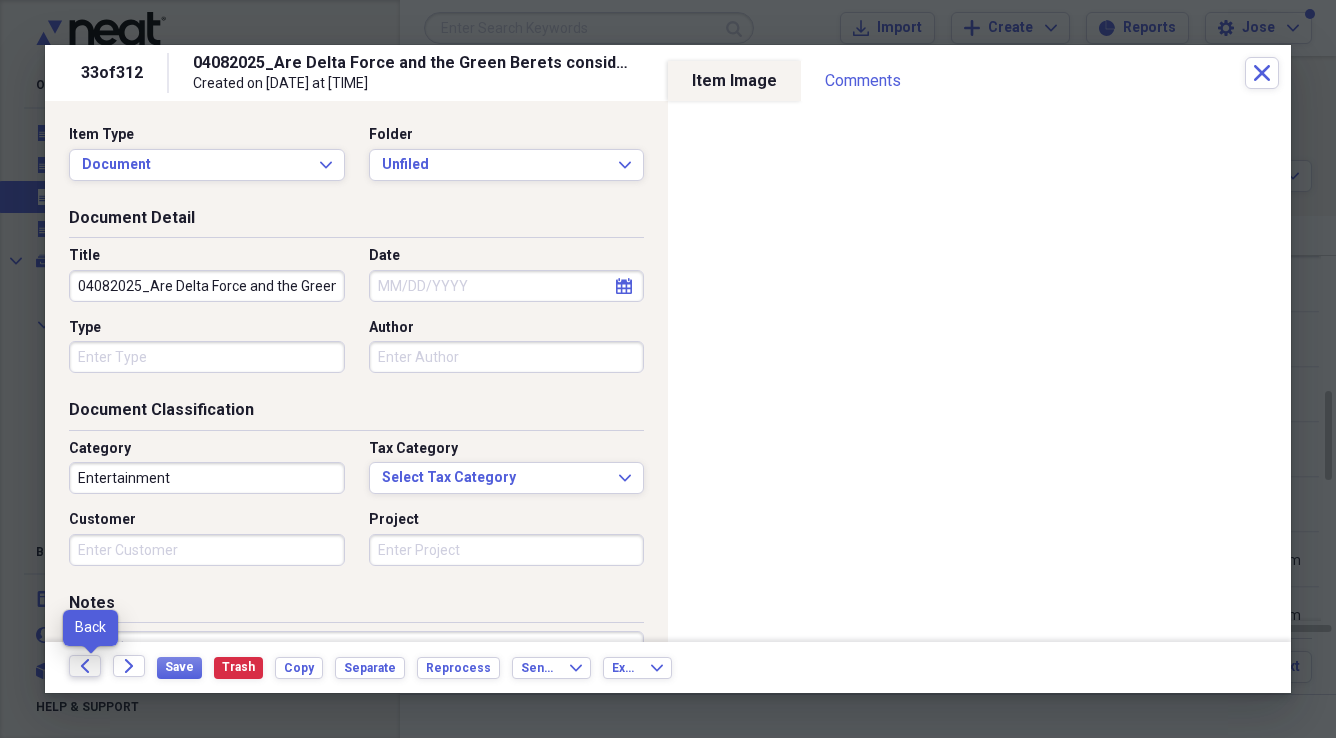 click on "Back" at bounding box center (85, 666) 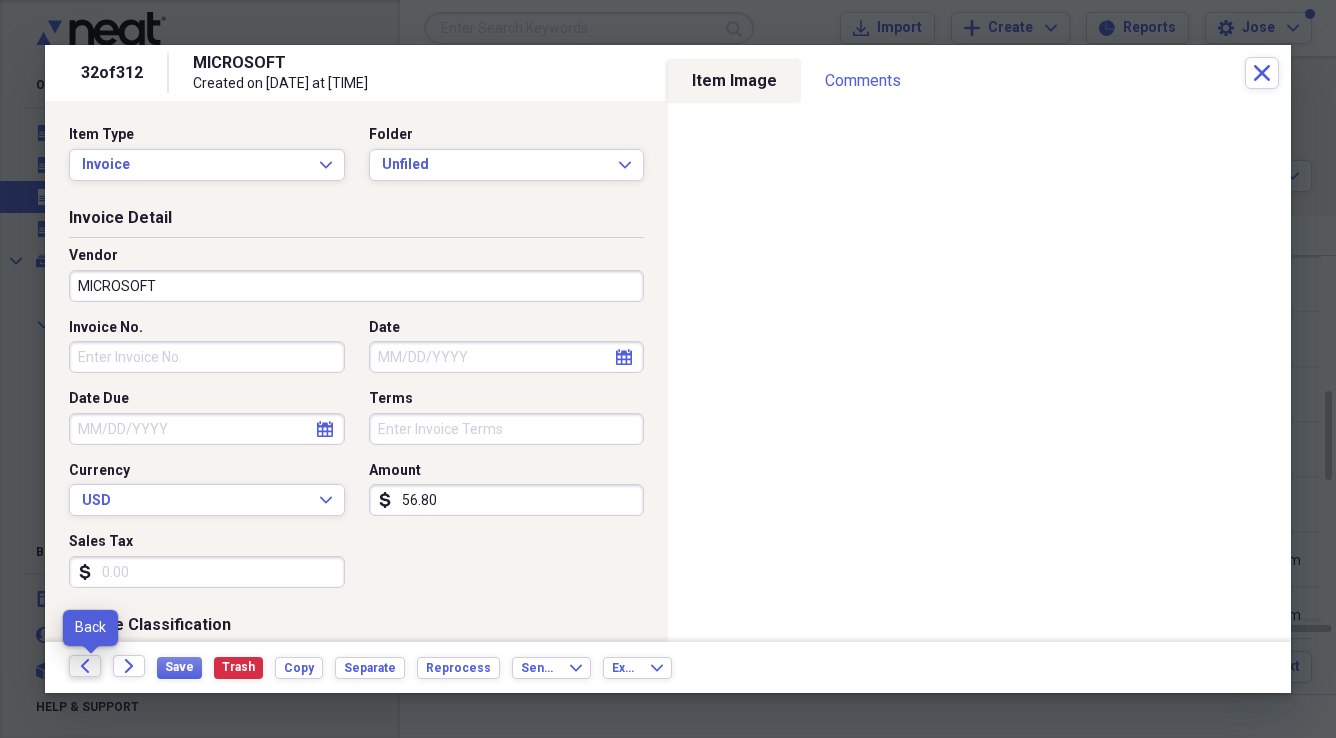 click on "Back" at bounding box center [85, 666] 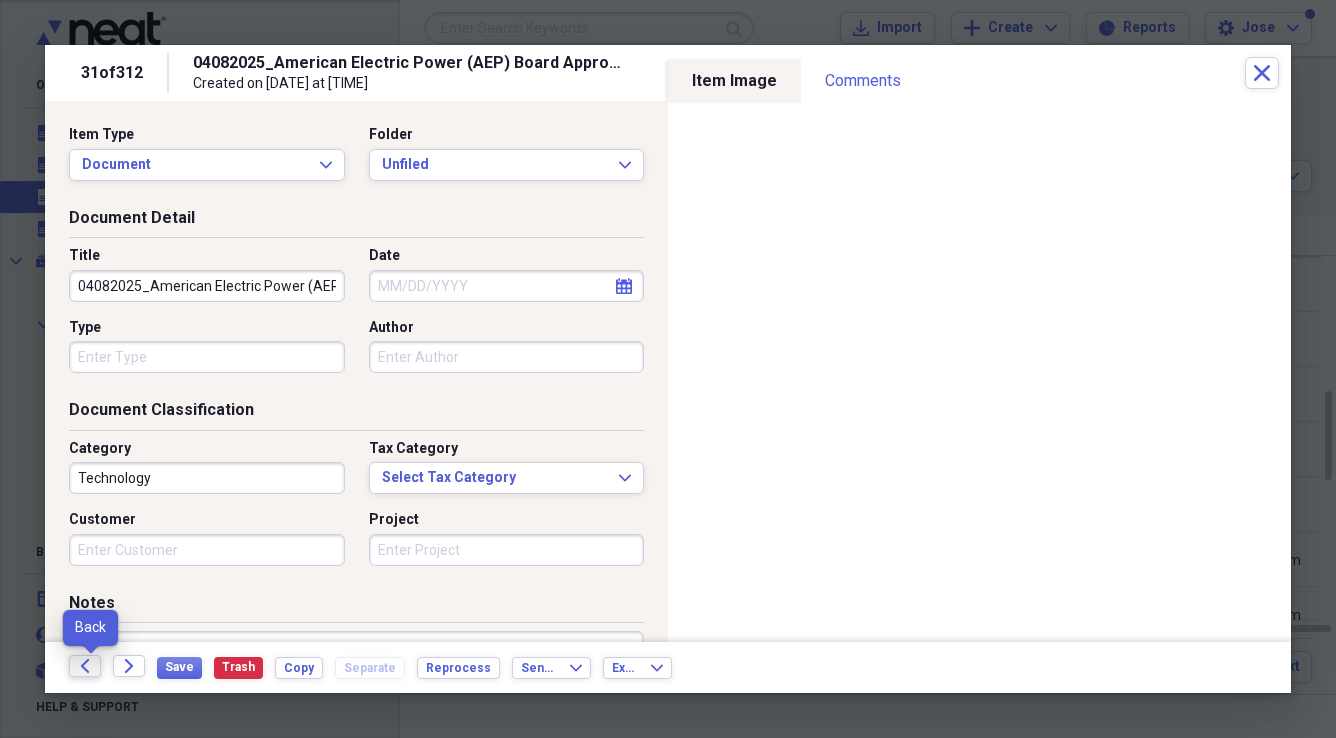 click on "Back" at bounding box center (85, 666) 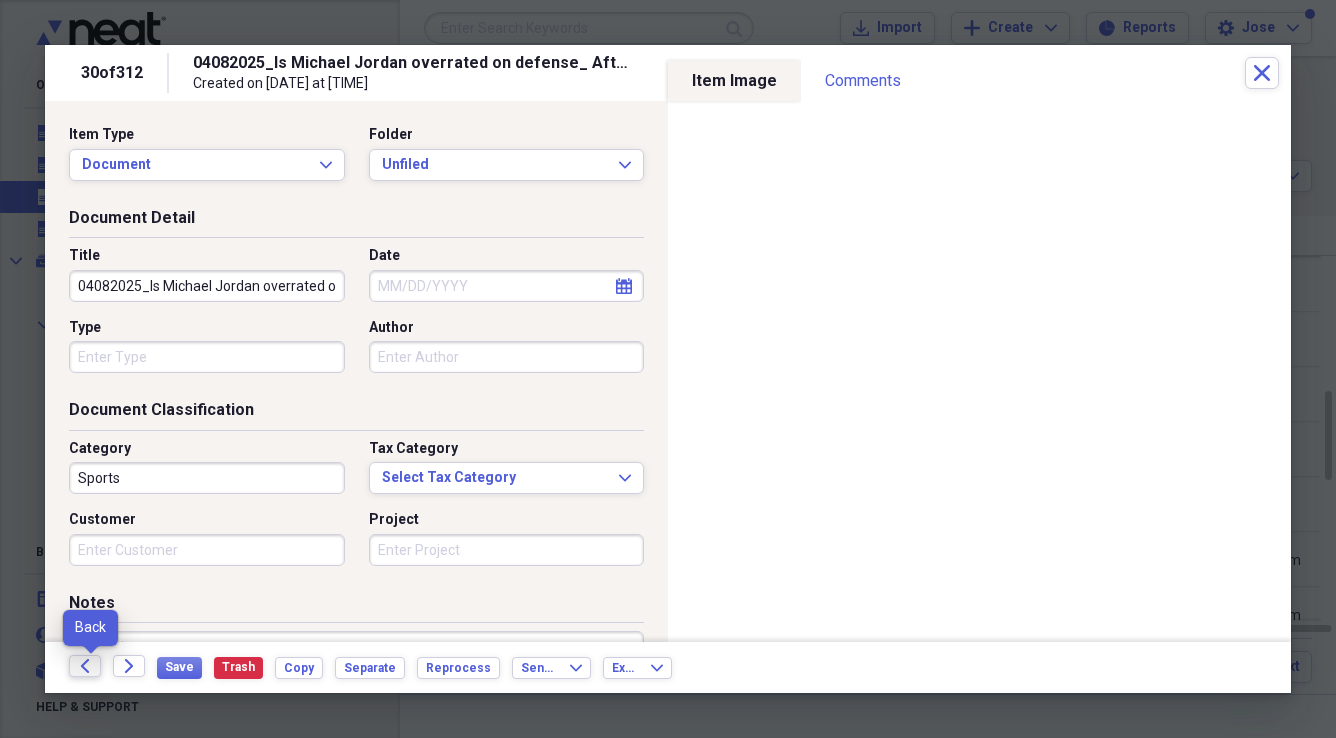click on "Back" at bounding box center (85, 666) 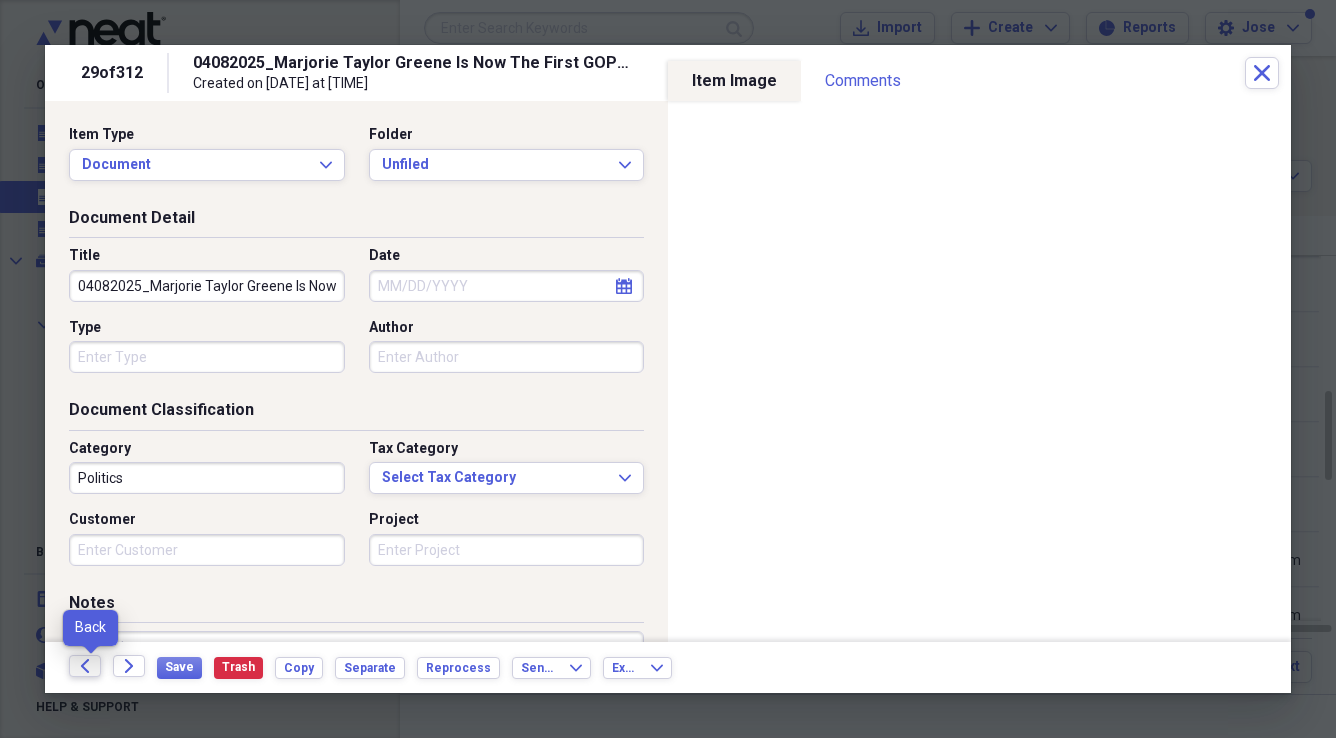 click on "Back" at bounding box center (85, 666) 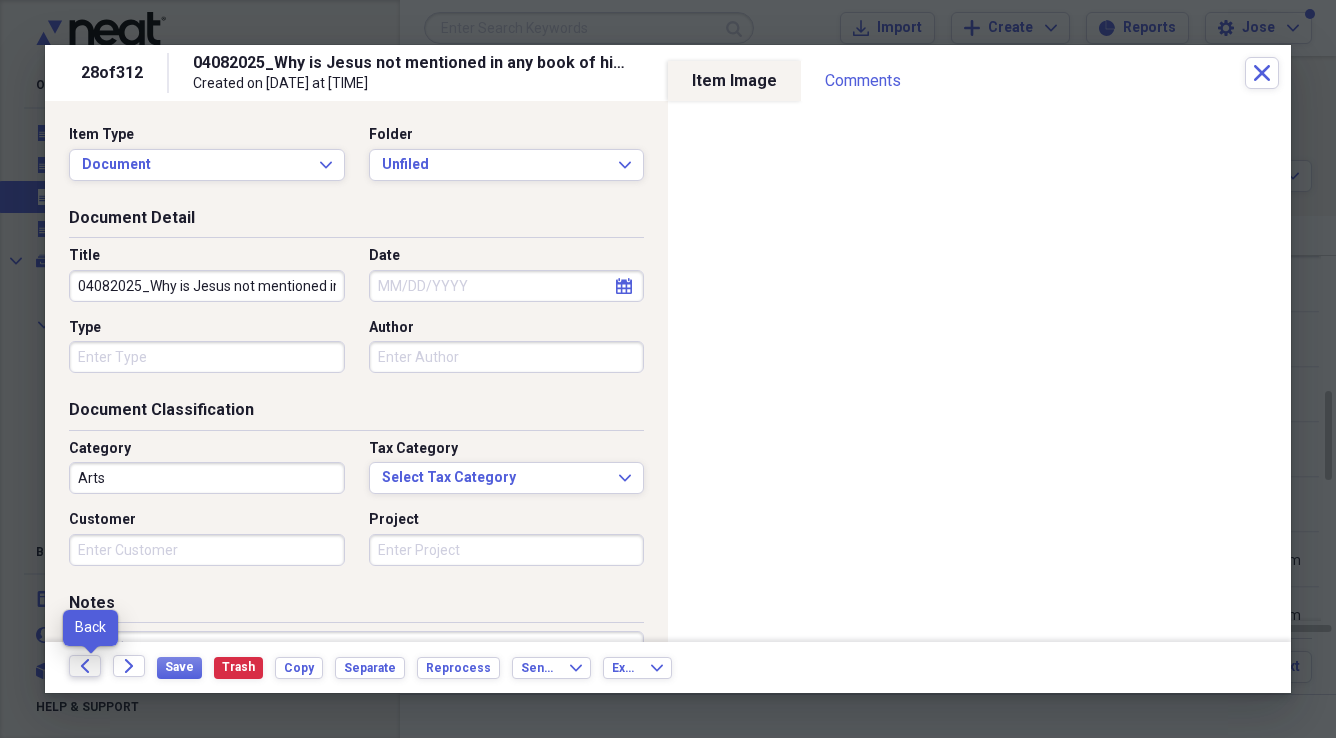 click on "Back" at bounding box center (85, 666) 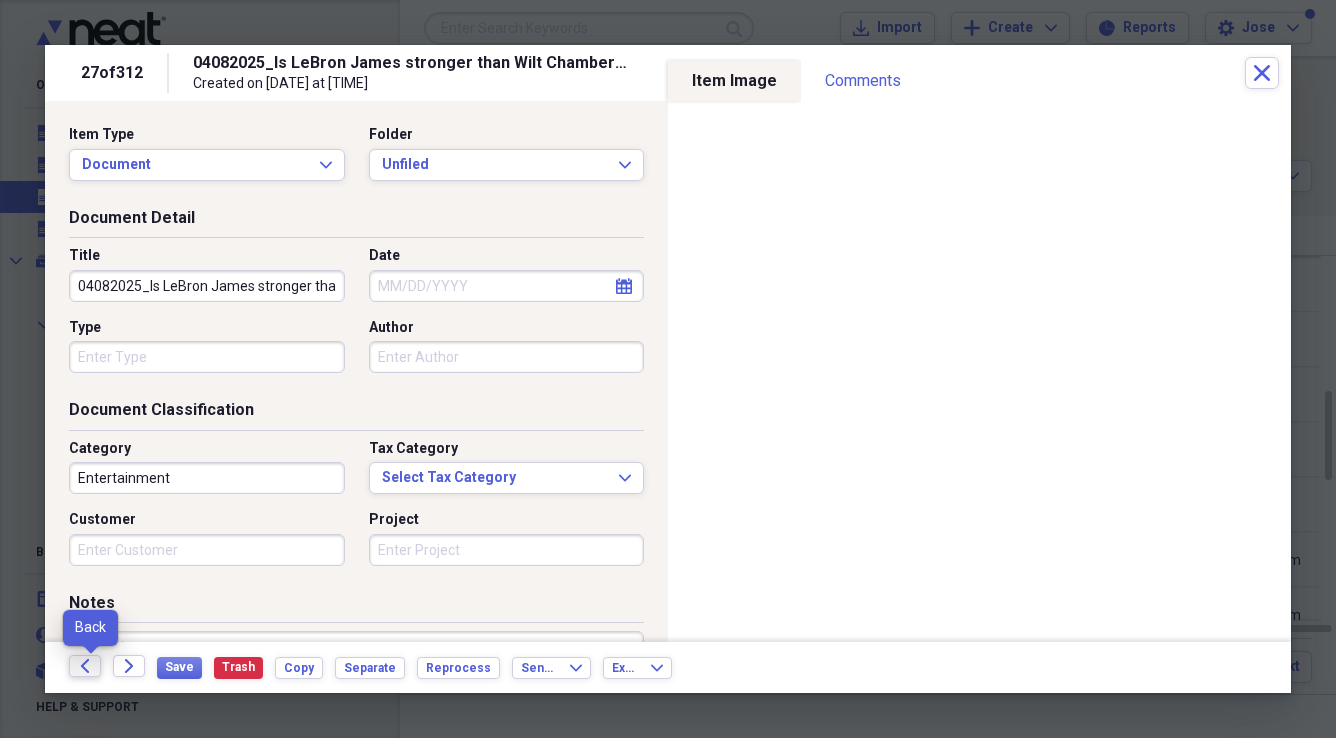click on "Back" at bounding box center [85, 666] 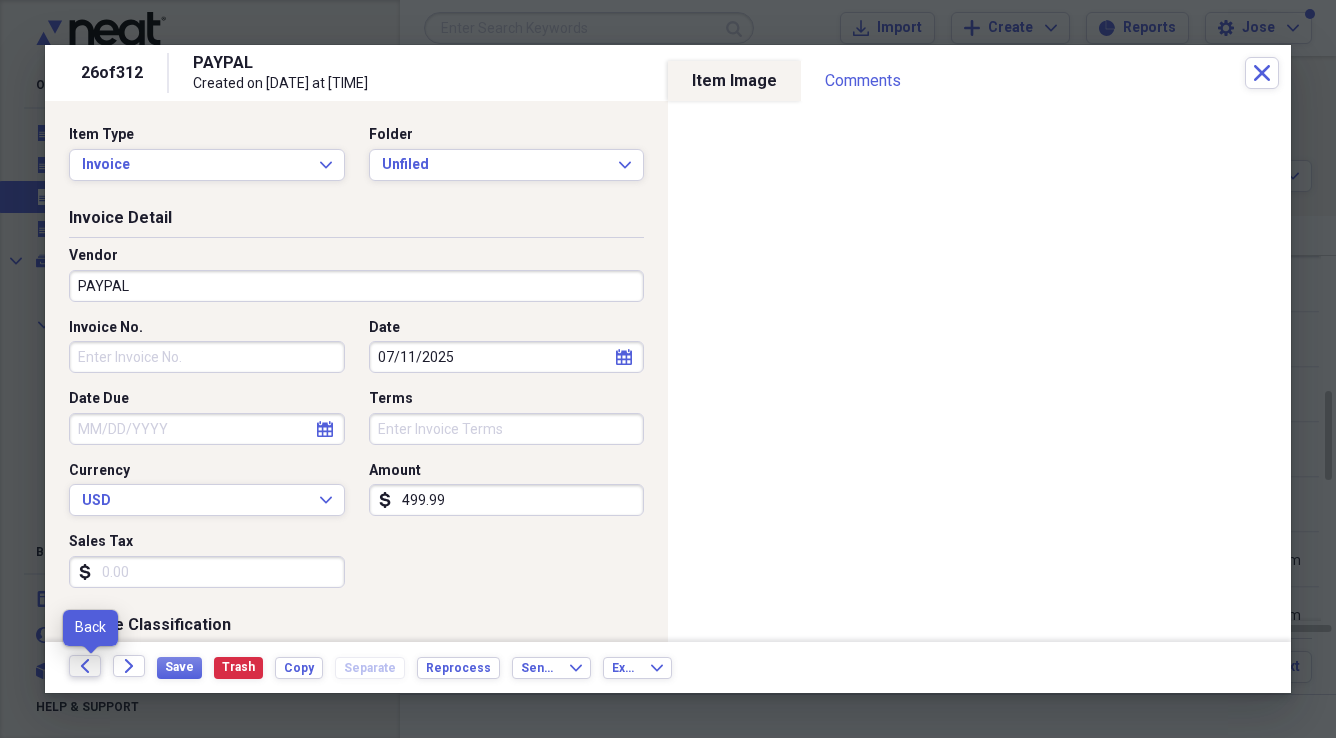 click on "Back" at bounding box center (85, 666) 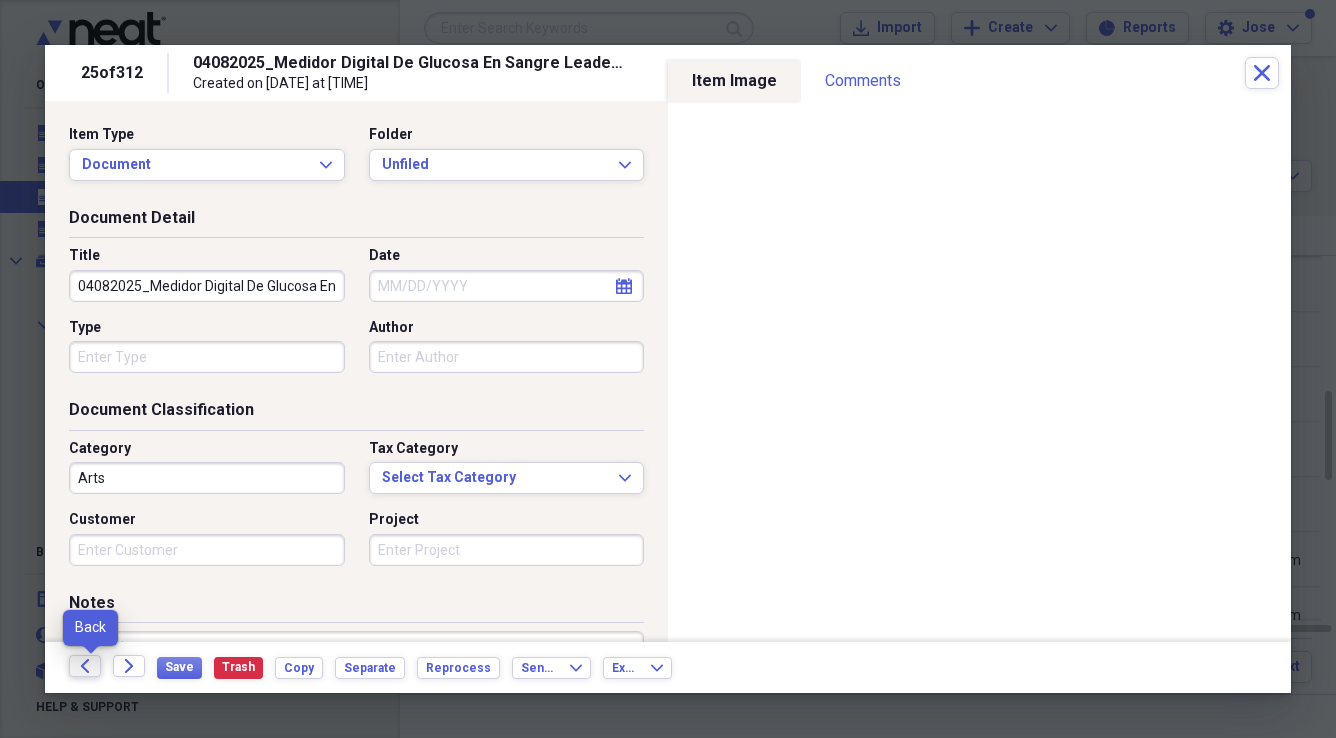 click on "Back" at bounding box center (85, 666) 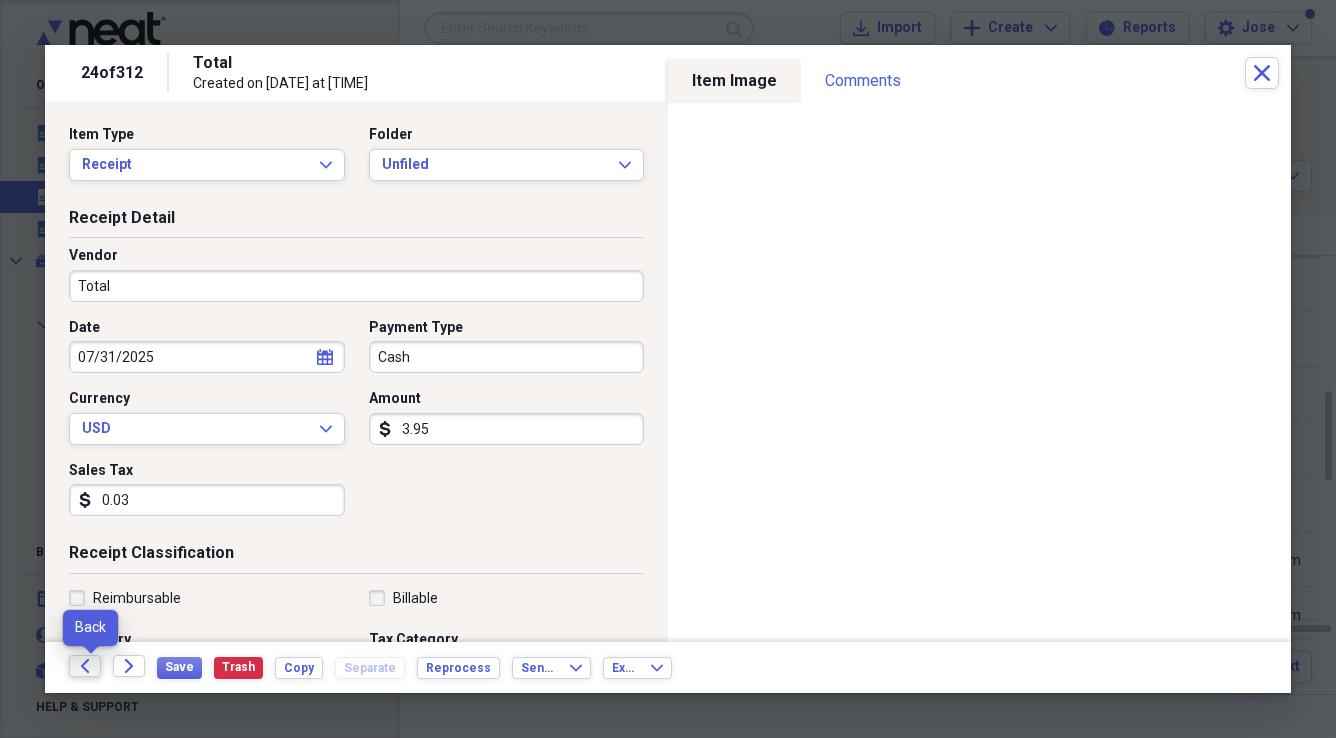 click on "Back" at bounding box center [85, 666] 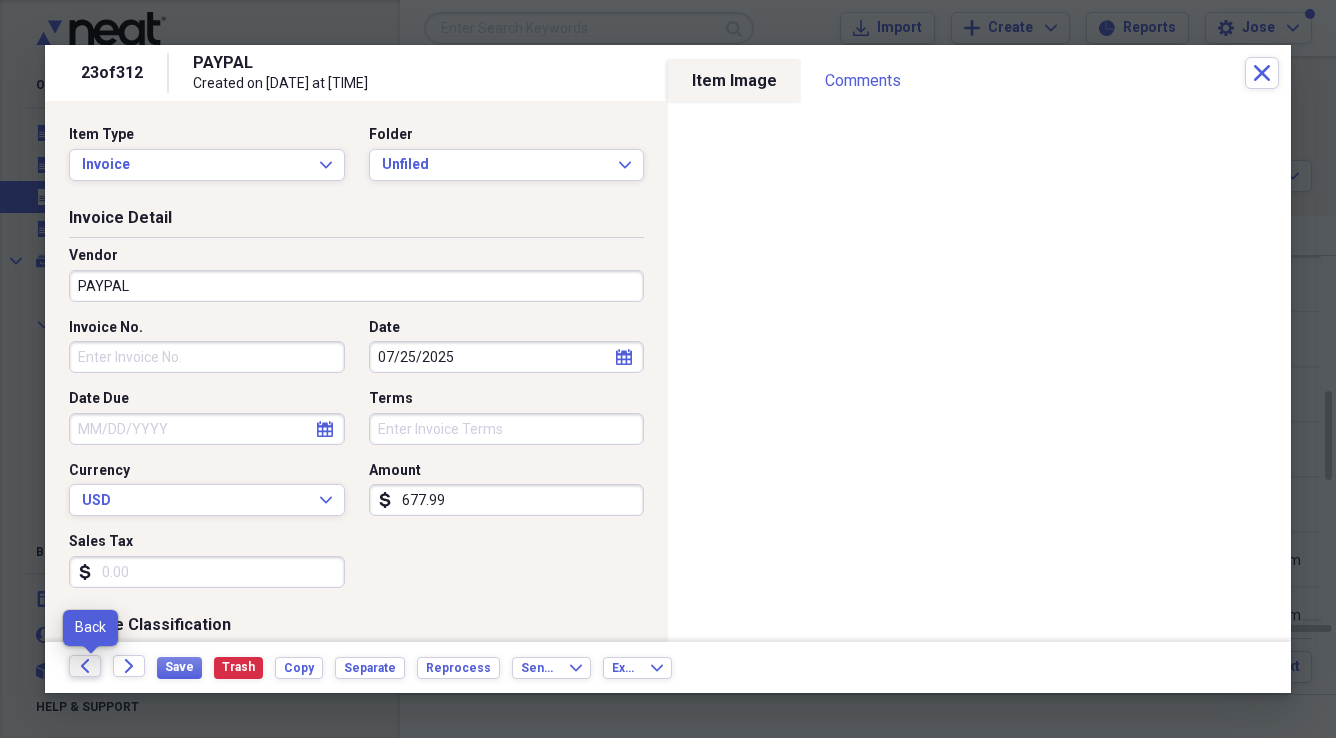 click on "Back" at bounding box center [85, 666] 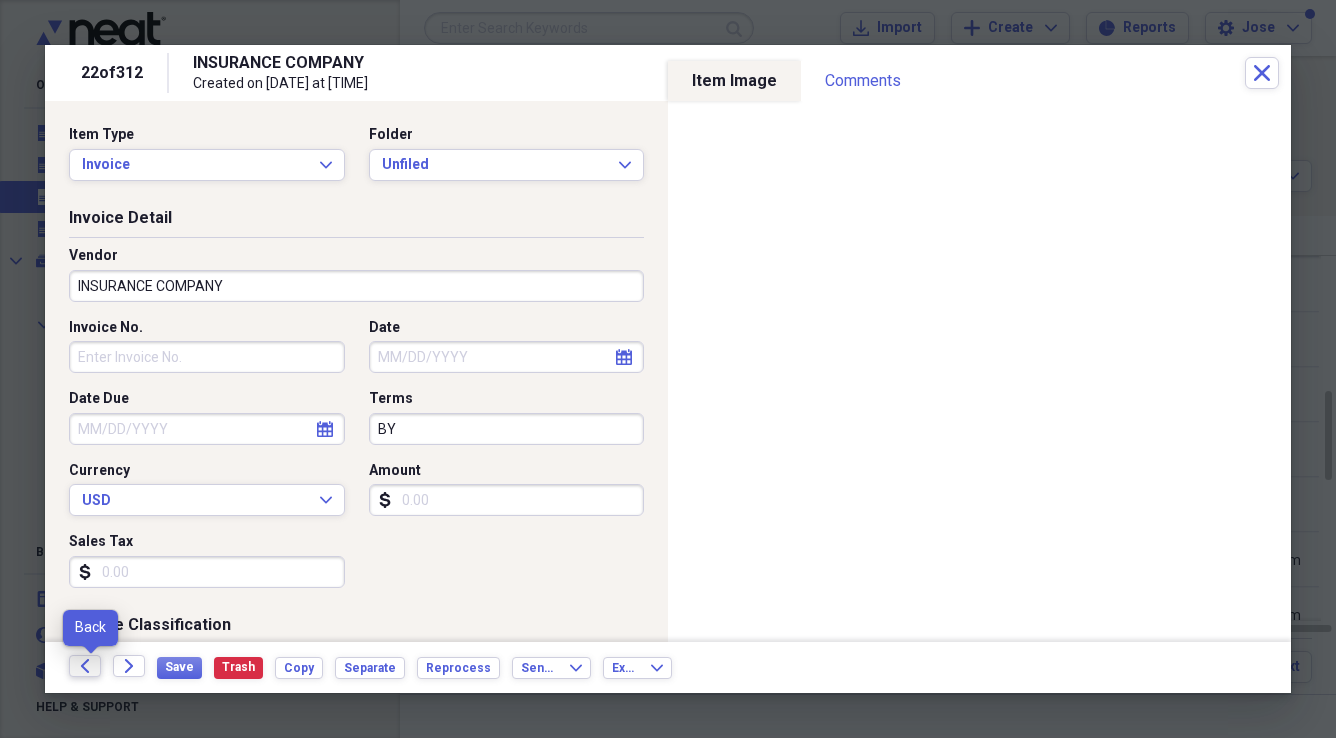 click on "Back" at bounding box center (85, 666) 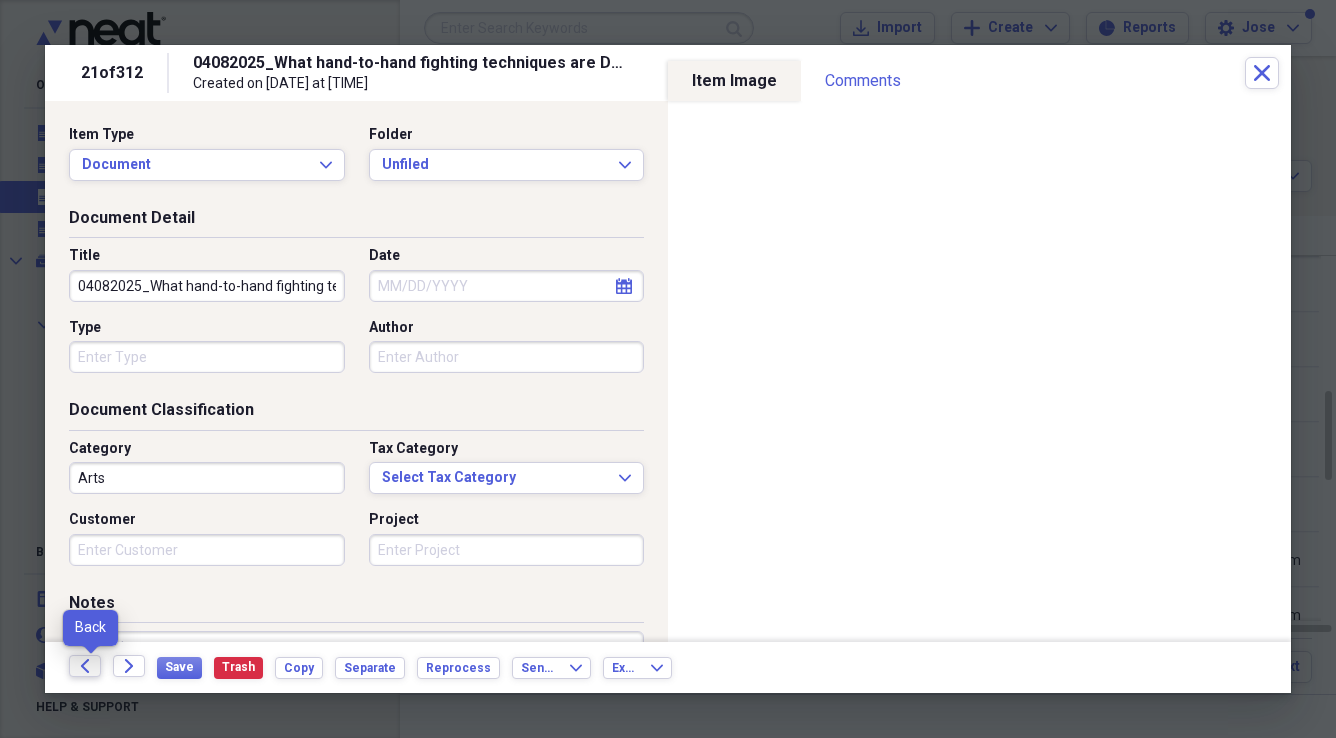 click on "Back" at bounding box center [85, 666] 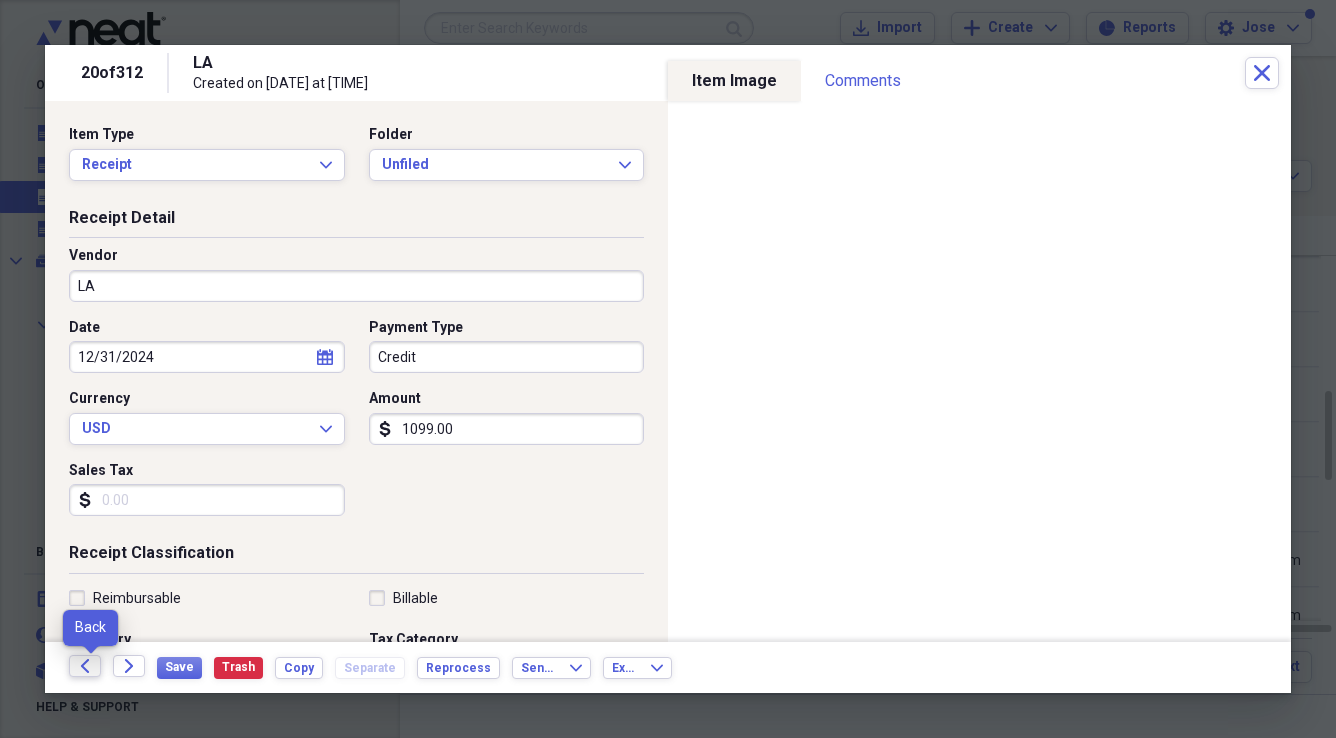 click on "Back" at bounding box center [85, 666] 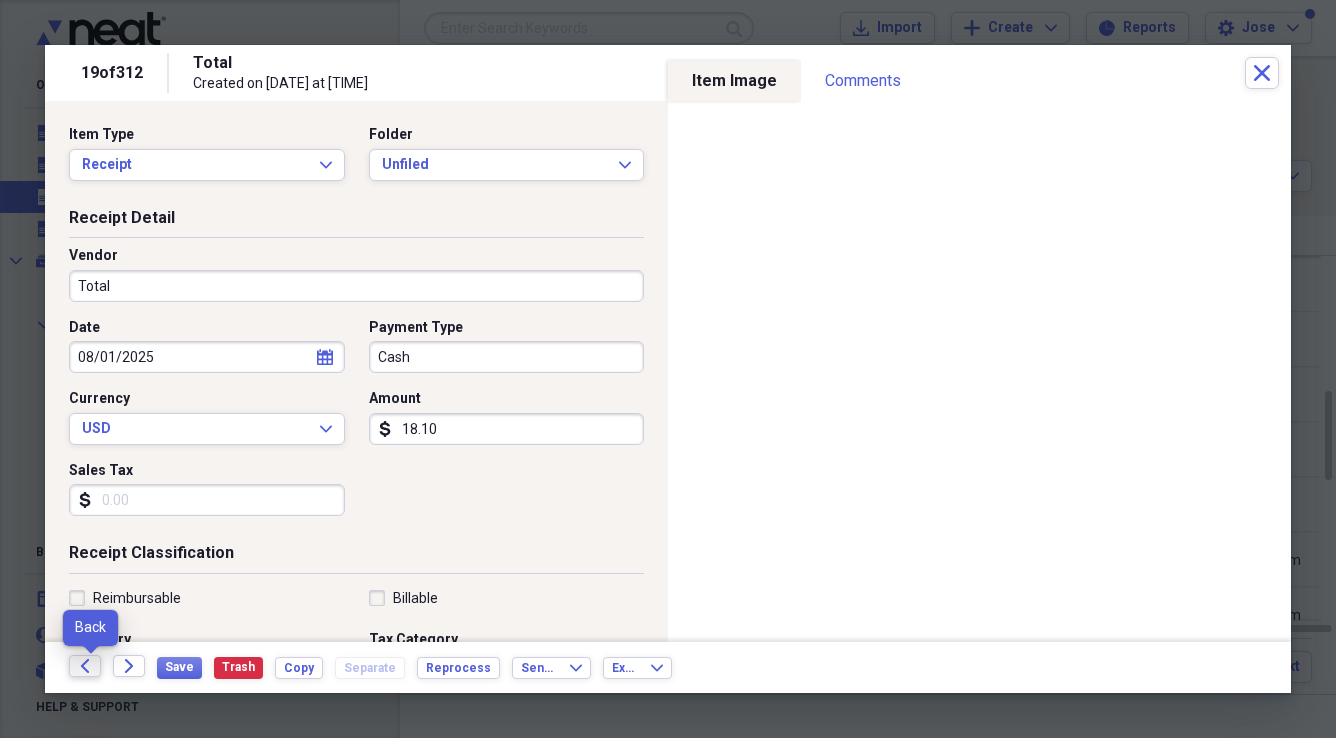 click on "Back" at bounding box center [85, 666] 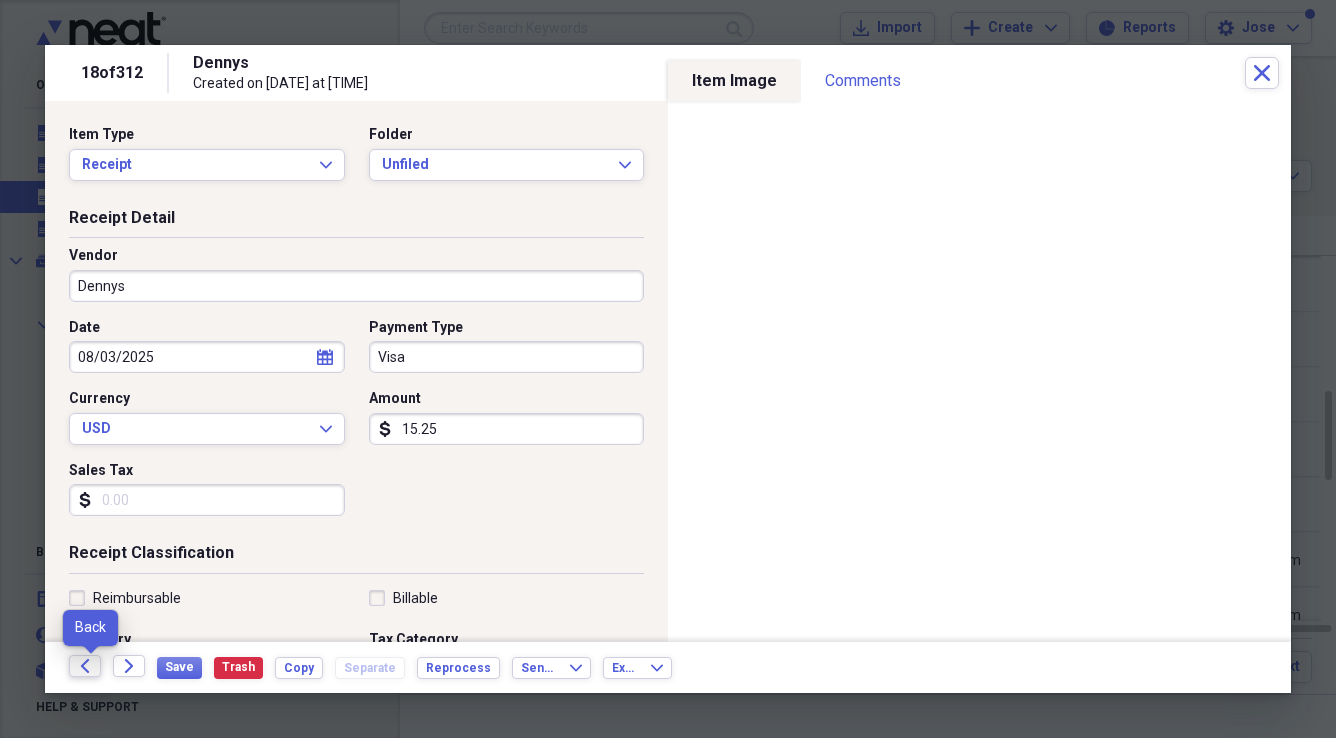 click on "Back" at bounding box center (85, 666) 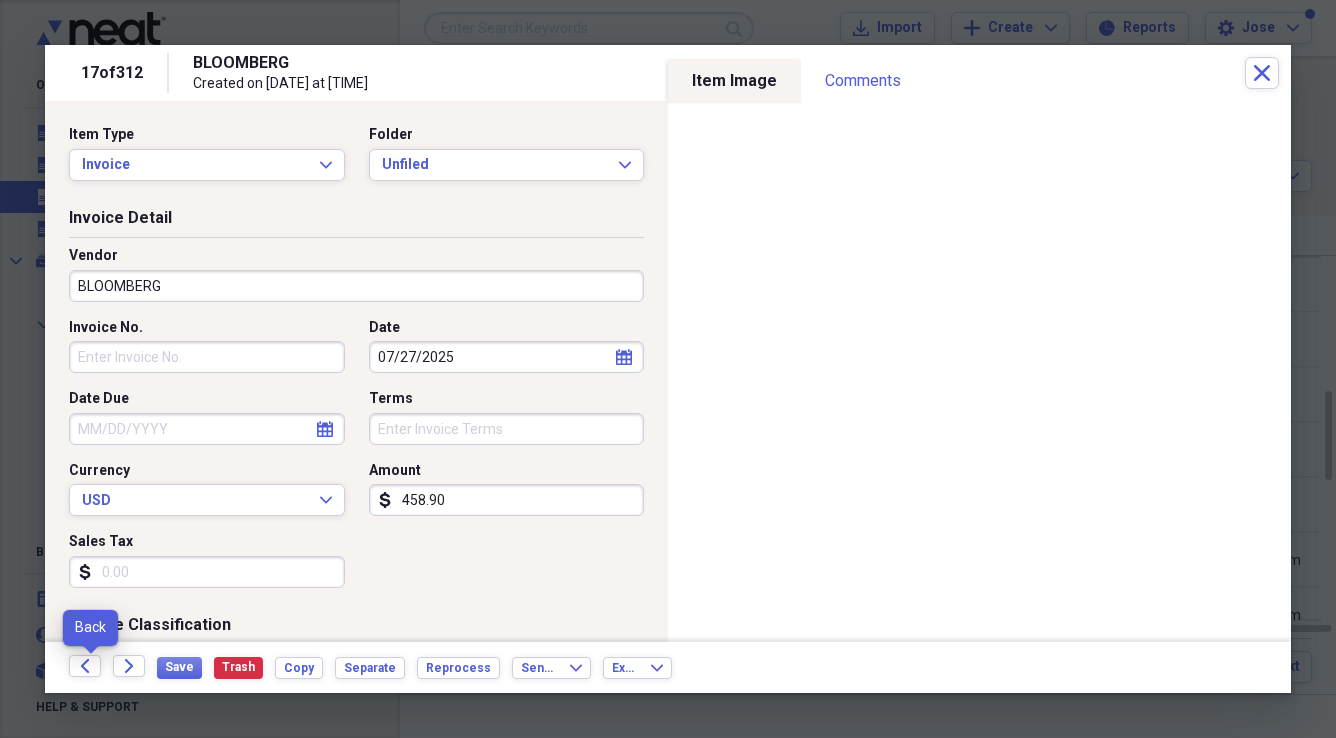 scroll, scrollTop: 0, scrollLeft: 0, axis: both 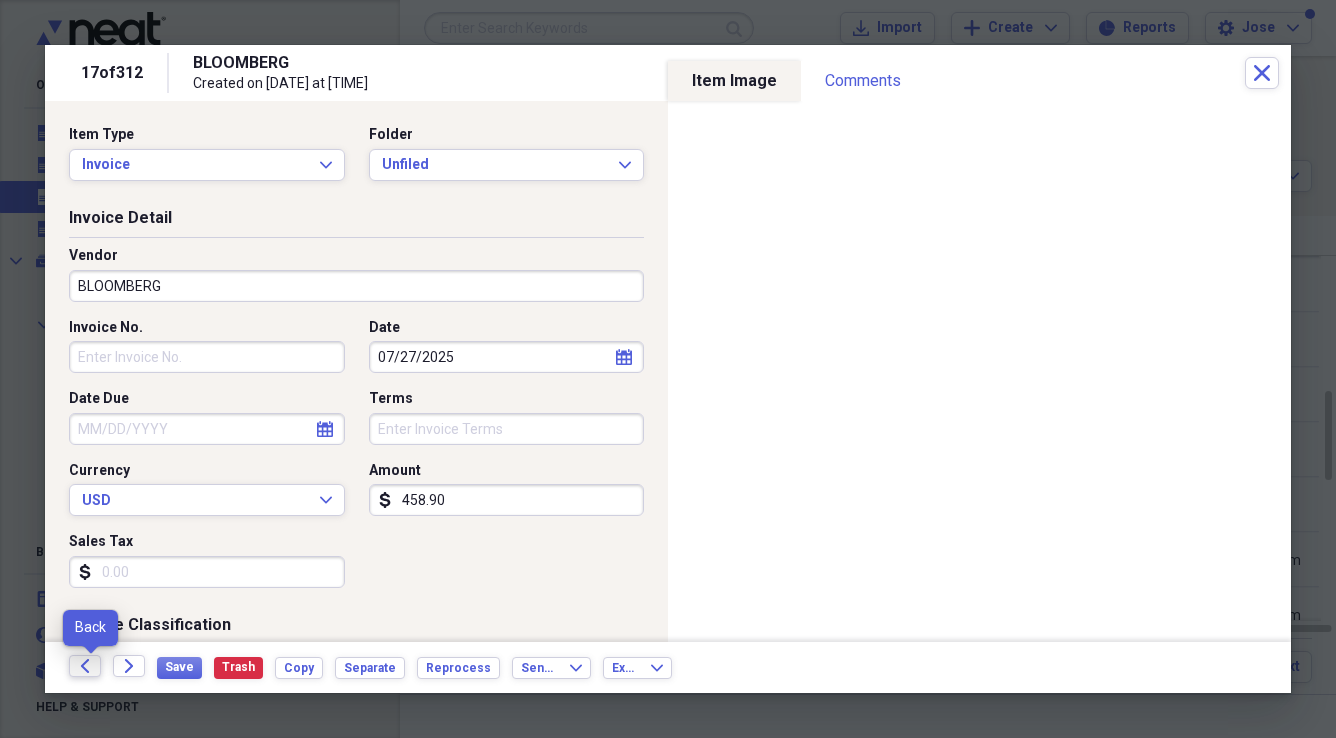 click on "Back" at bounding box center (85, 666) 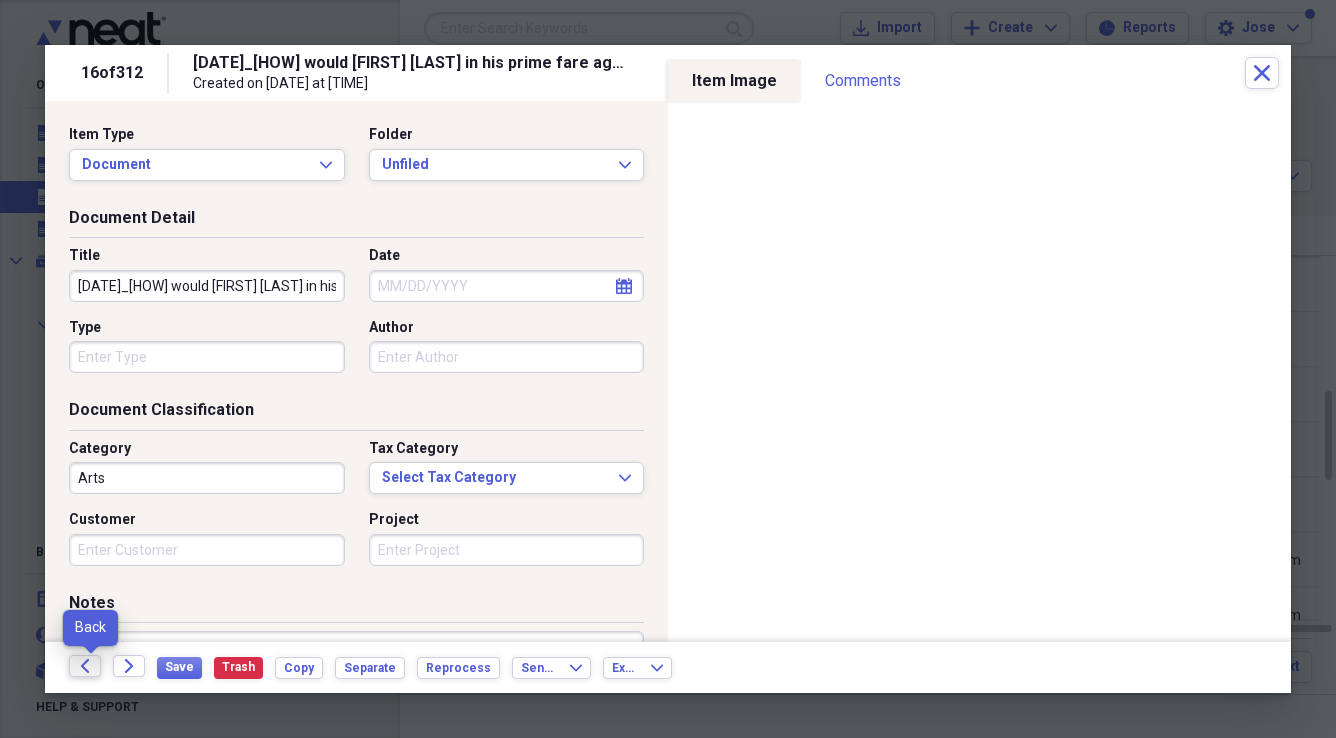 click on "Back" at bounding box center [85, 666] 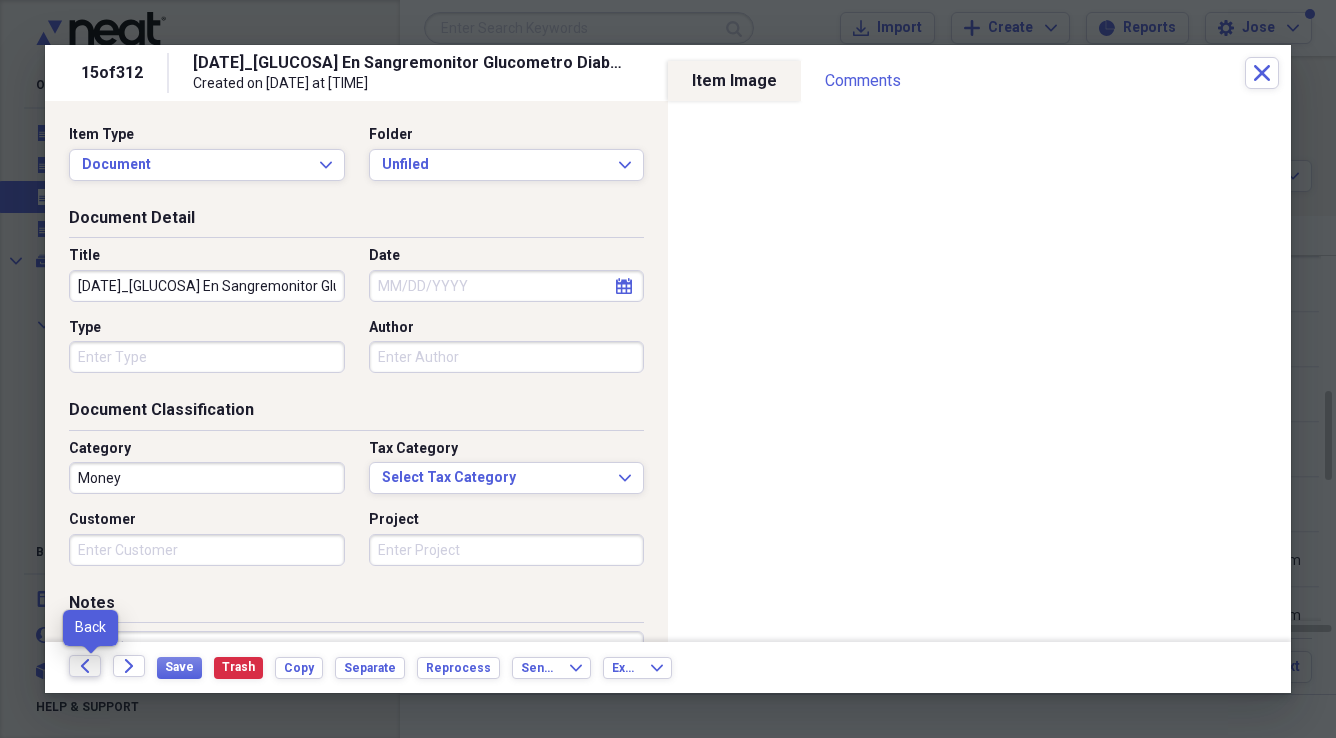 click on "Back" at bounding box center [85, 666] 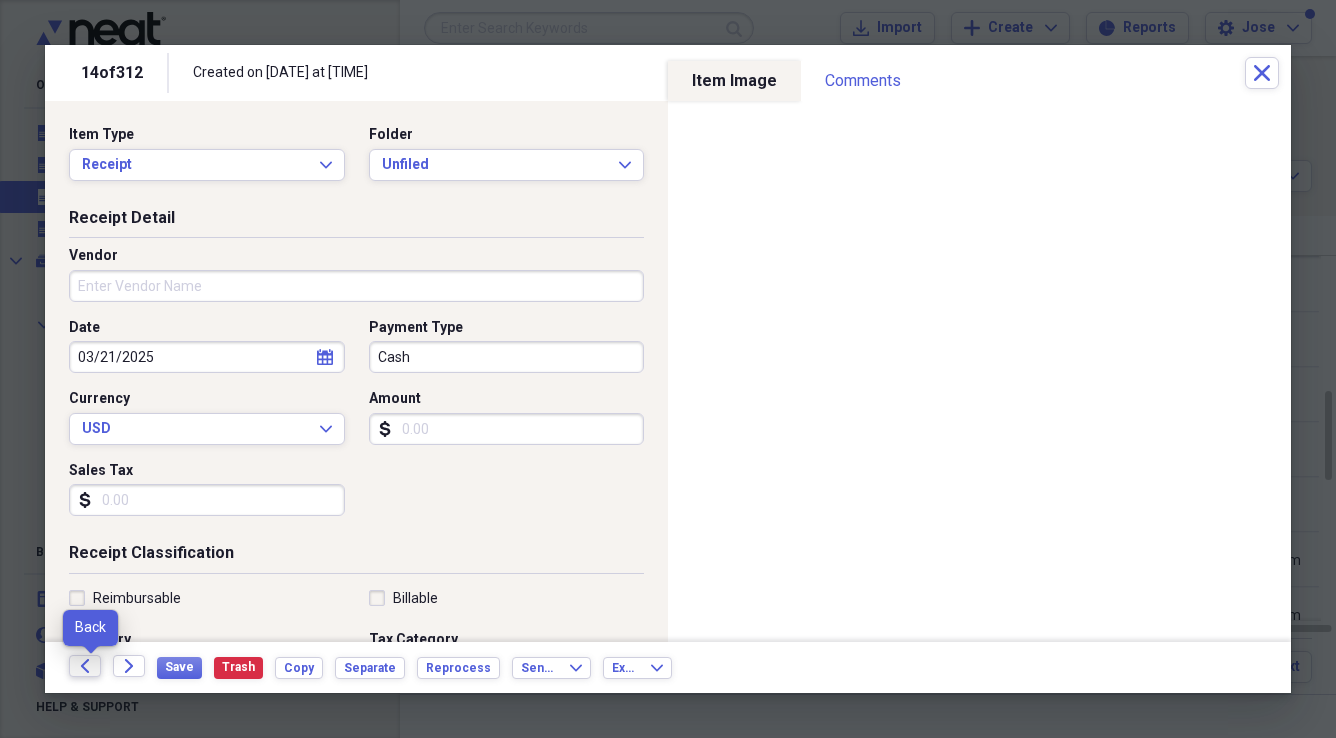 click on "Back" at bounding box center (85, 666) 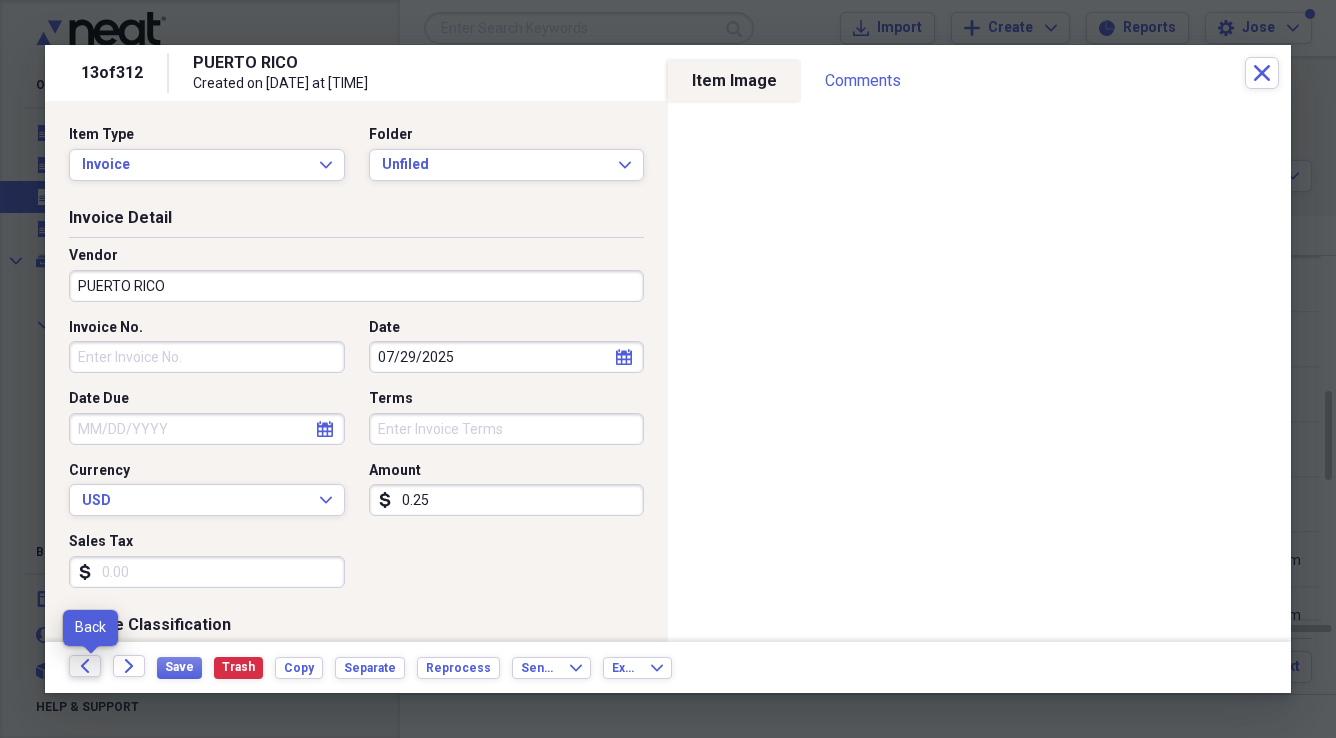 click on "Back" at bounding box center [85, 666] 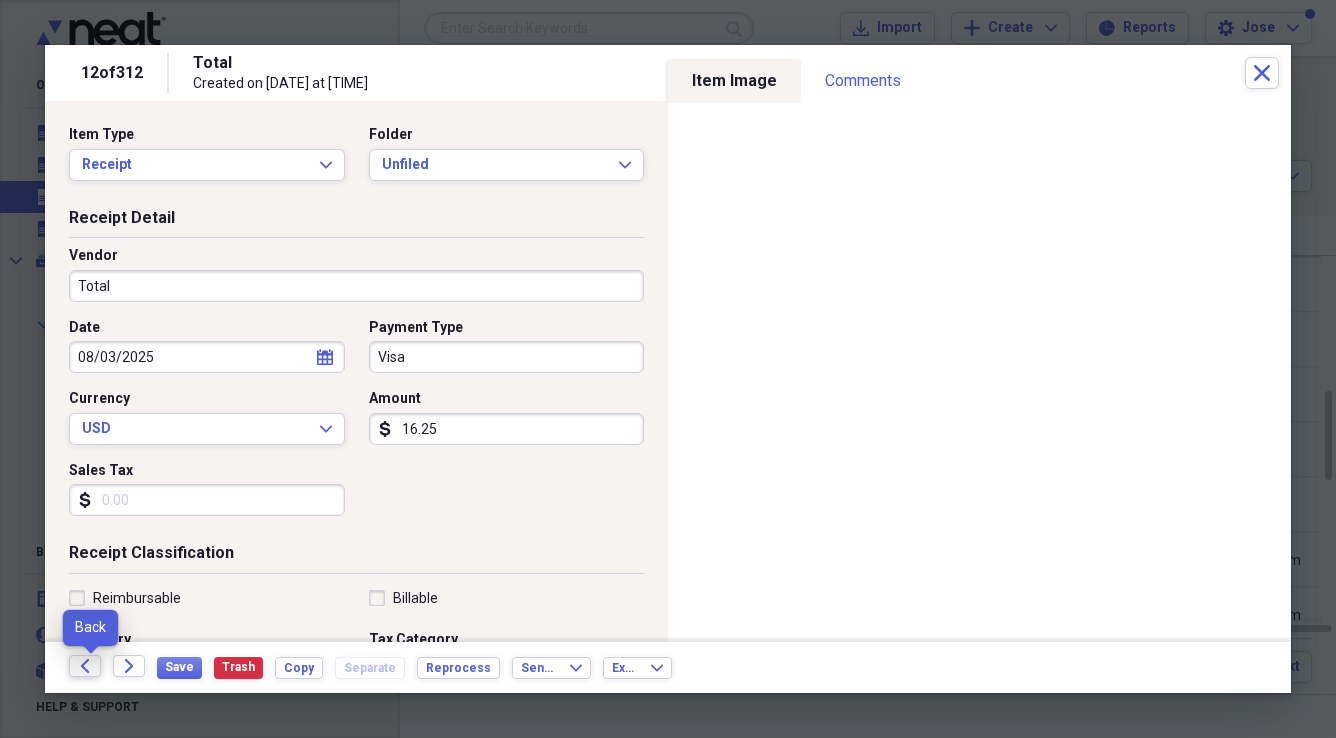 click on "Back" at bounding box center (85, 666) 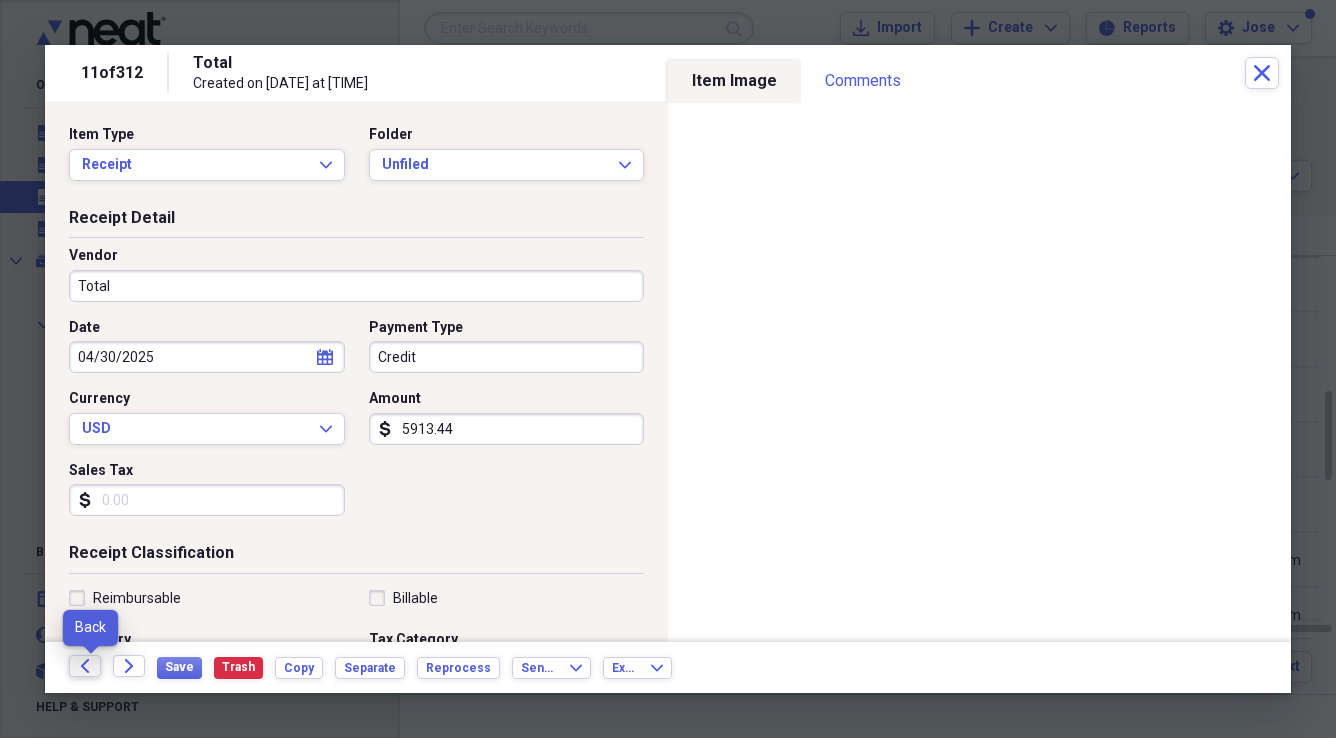 click on "Back" at bounding box center [85, 666] 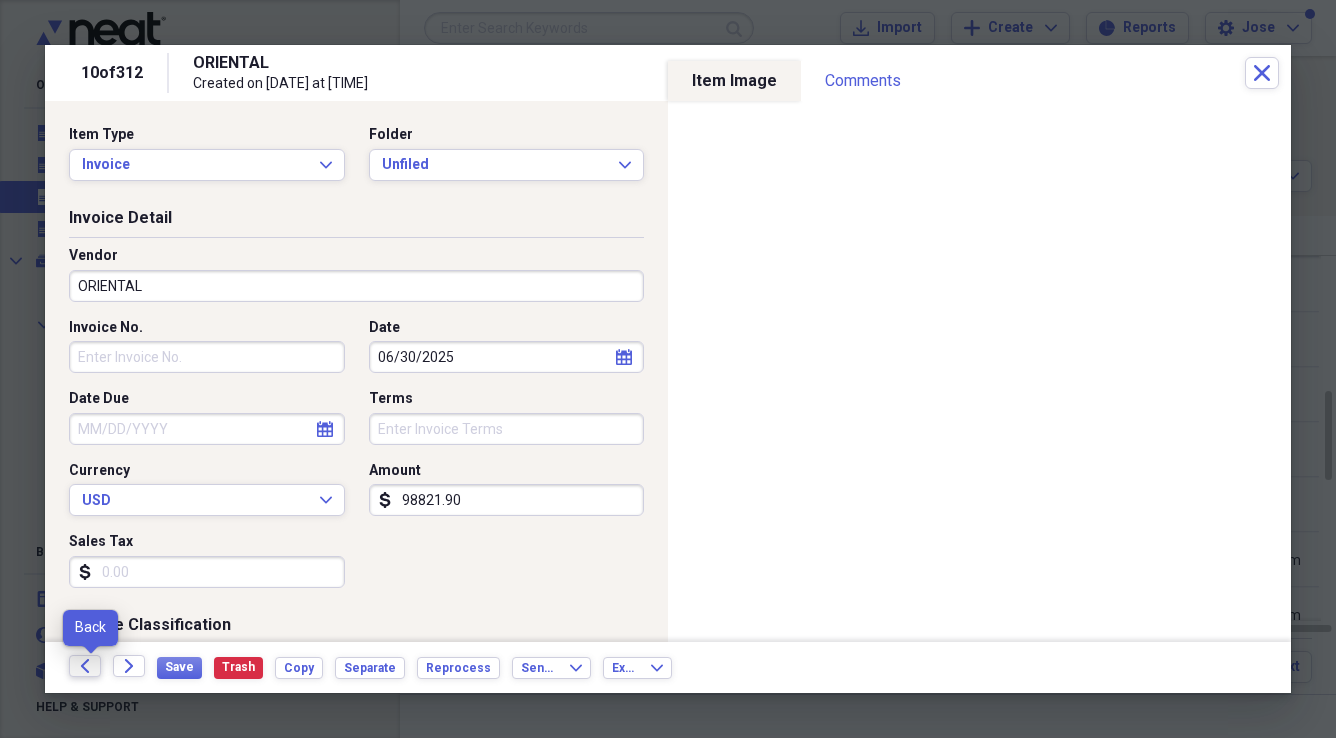 click on "Back" at bounding box center (85, 666) 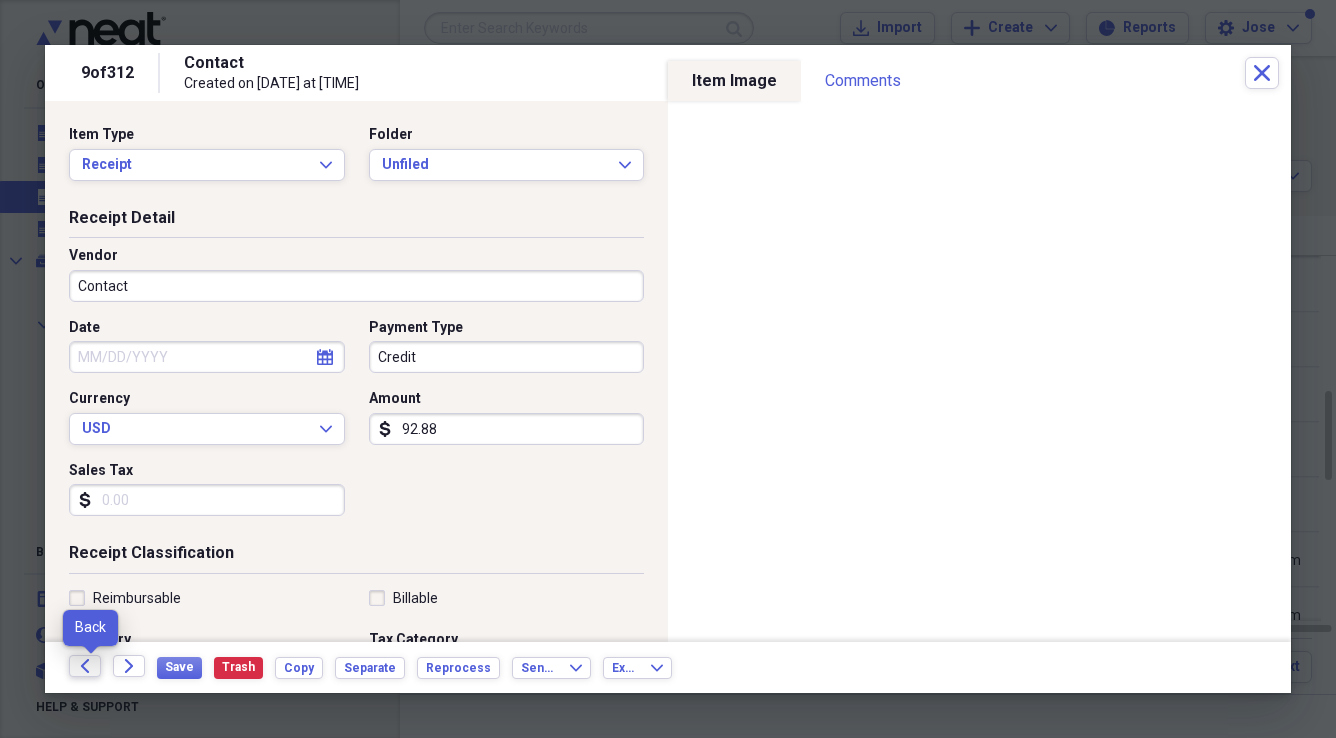 click on "Back" at bounding box center (85, 666) 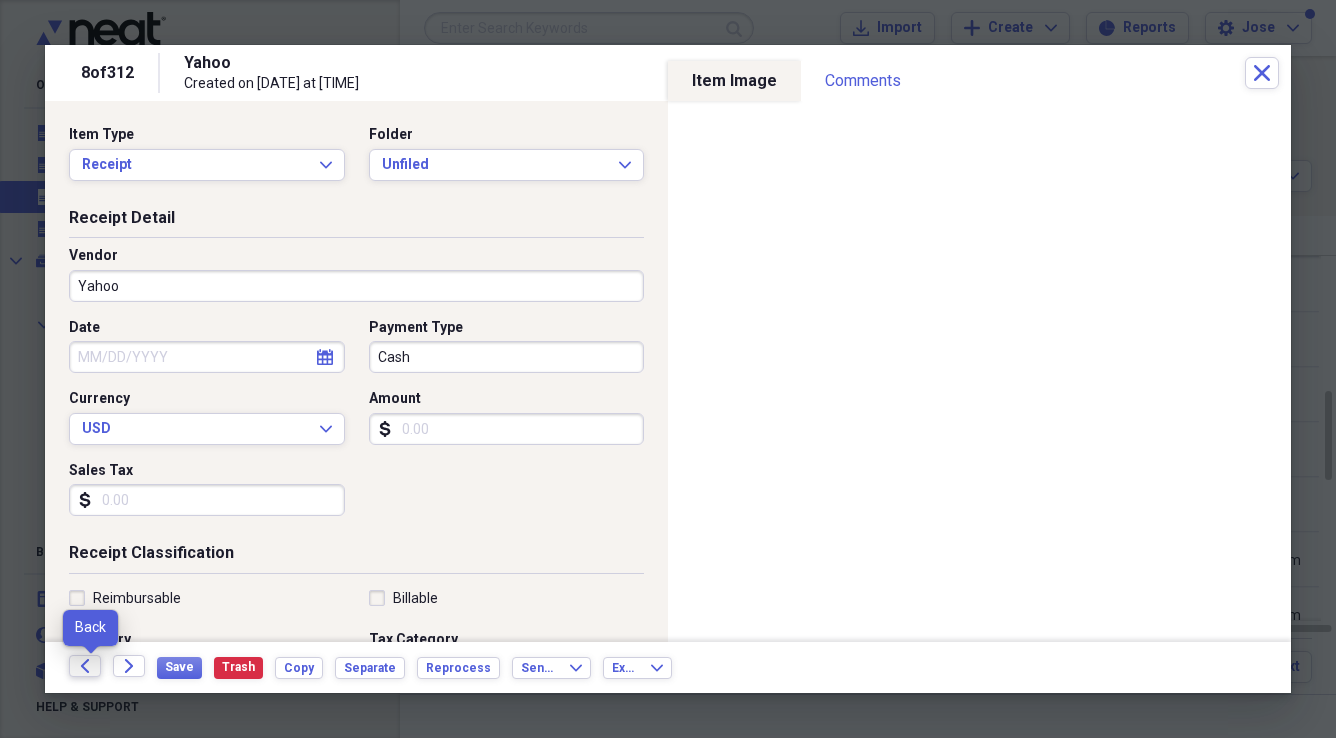 click on "Back" at bounding box center [85, 666] 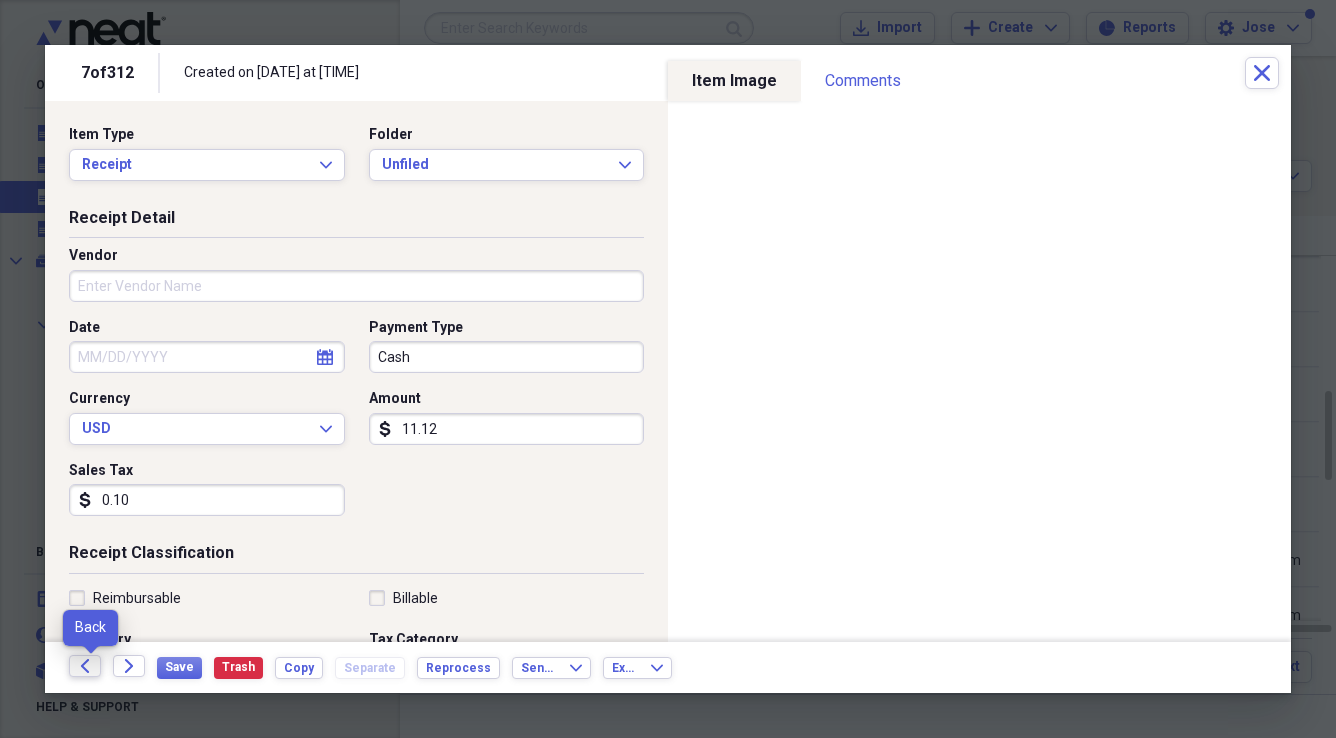 click on "Back" at bounding box center (85, 666) 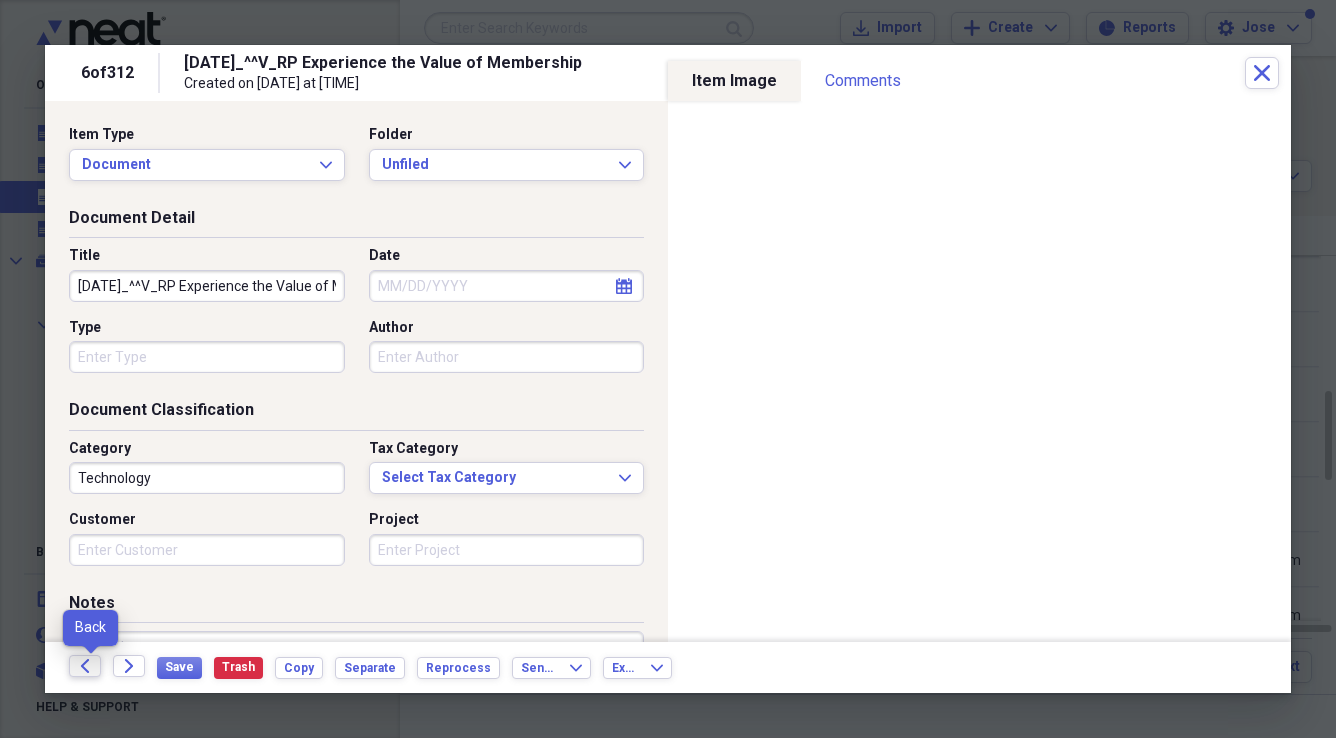 click on "Back" at bounding box center [85, 666] 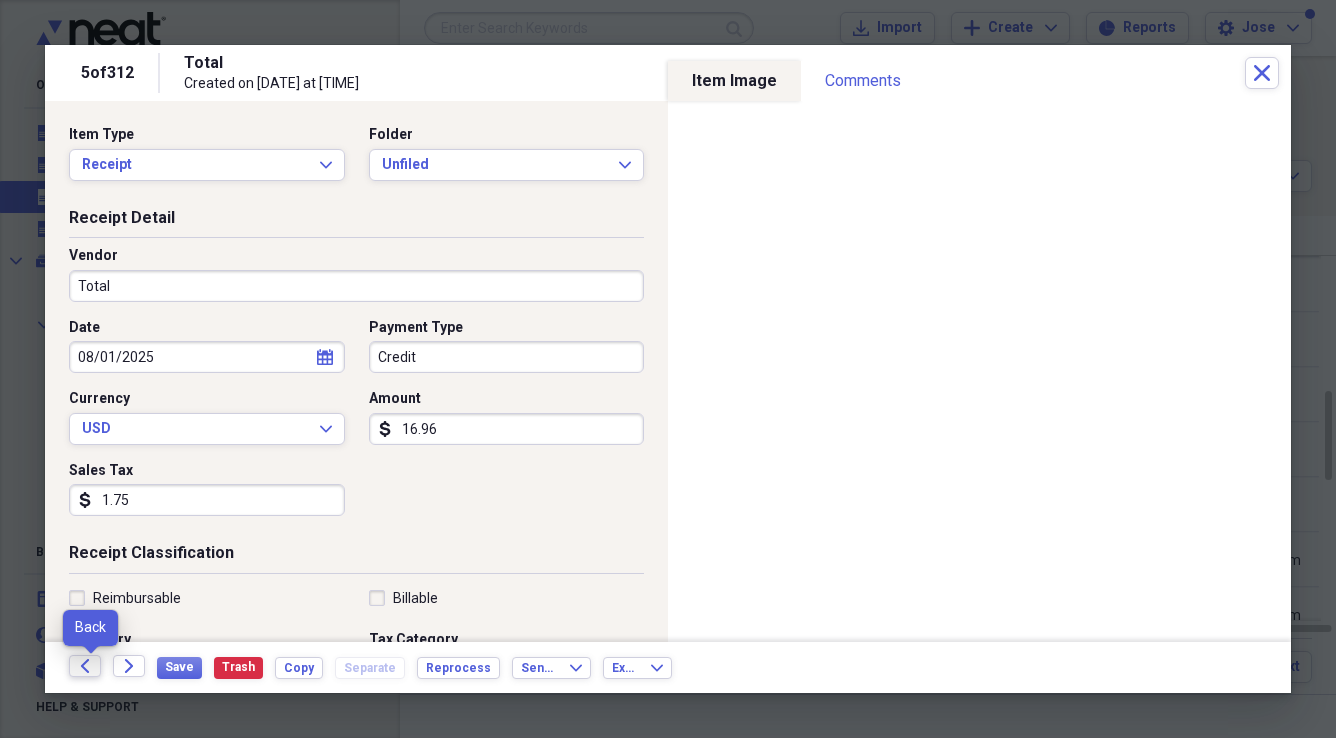 click on "Back" at bounding box center (85, 666) 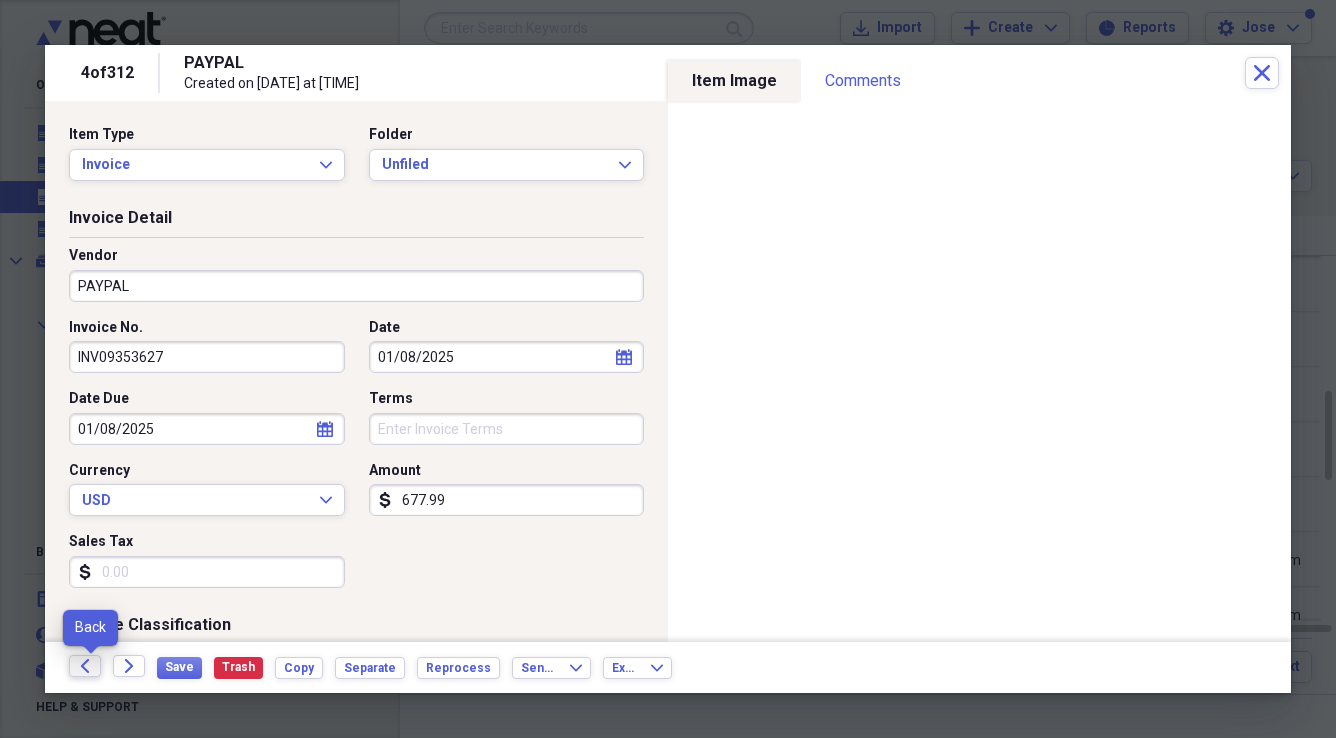 click on "Back" at bounding box center (85, 666) 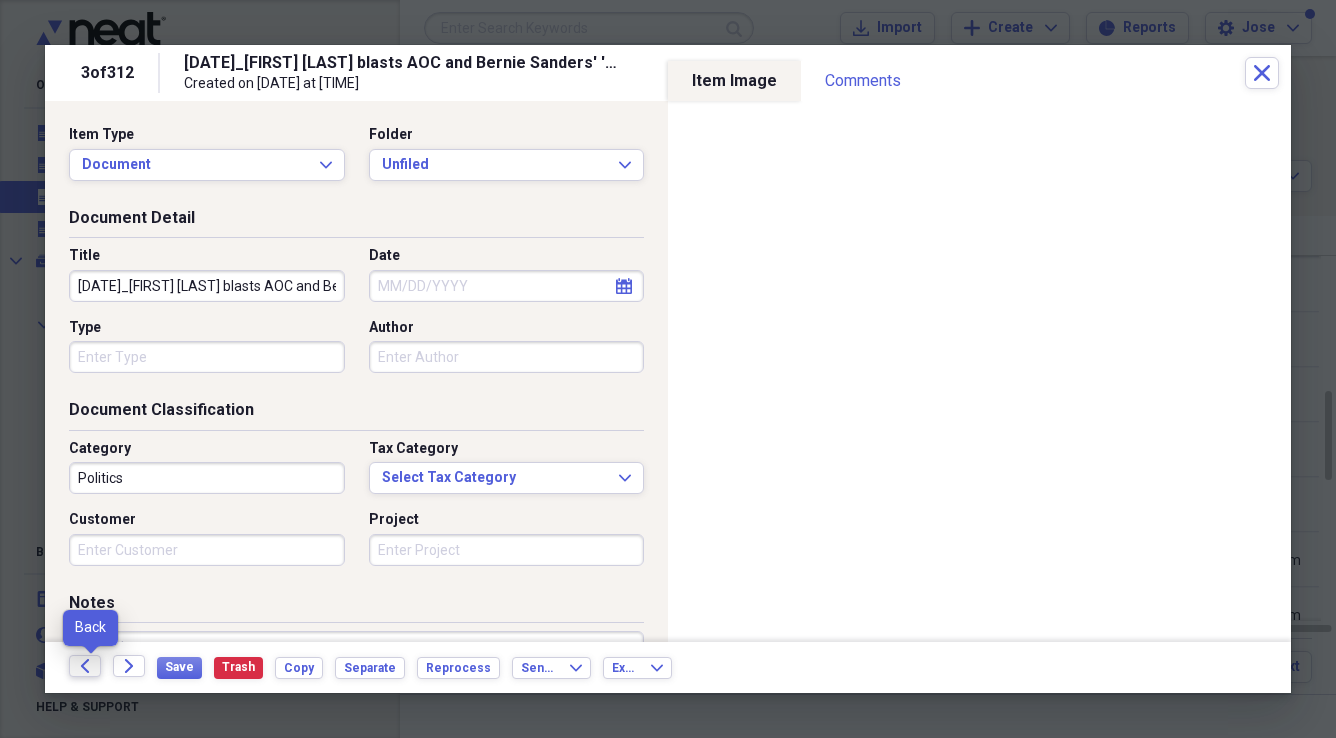 click on "Back" at bounding box center [85, 666] 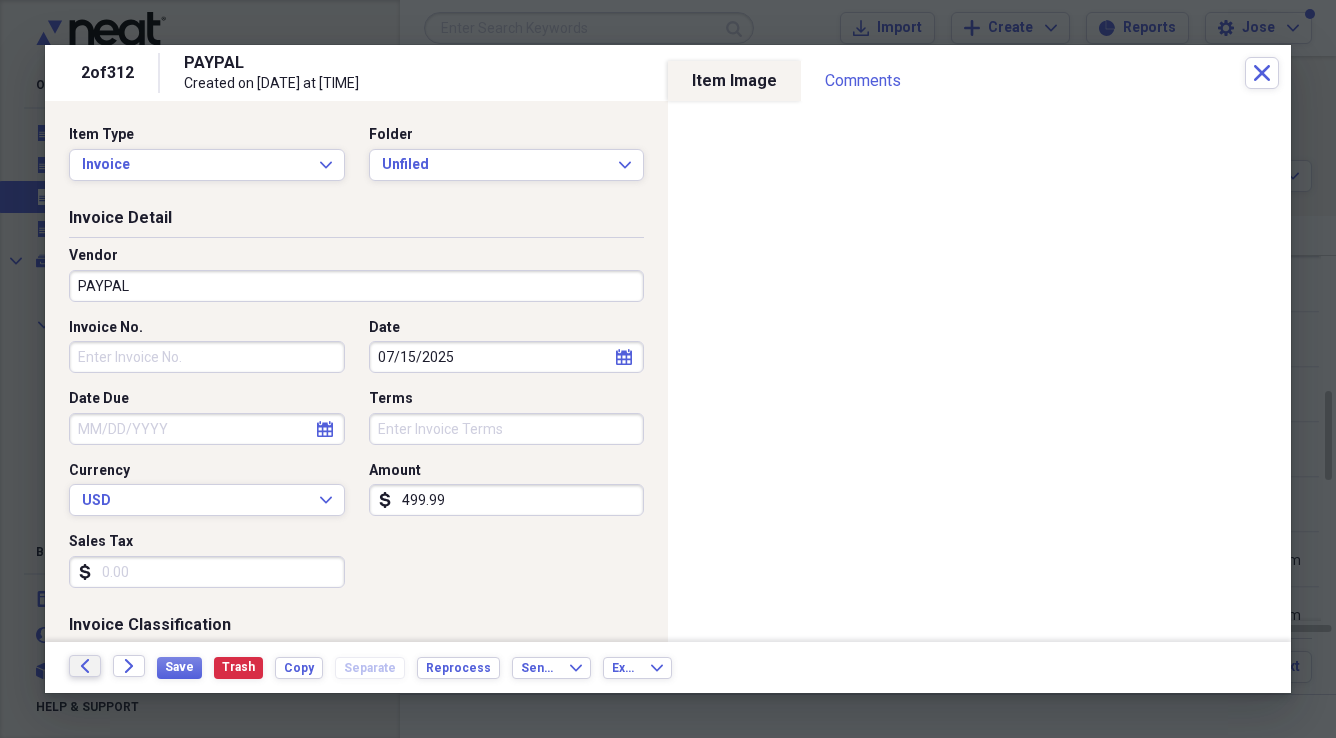 click on "Back" at bounding box center (85, 666) 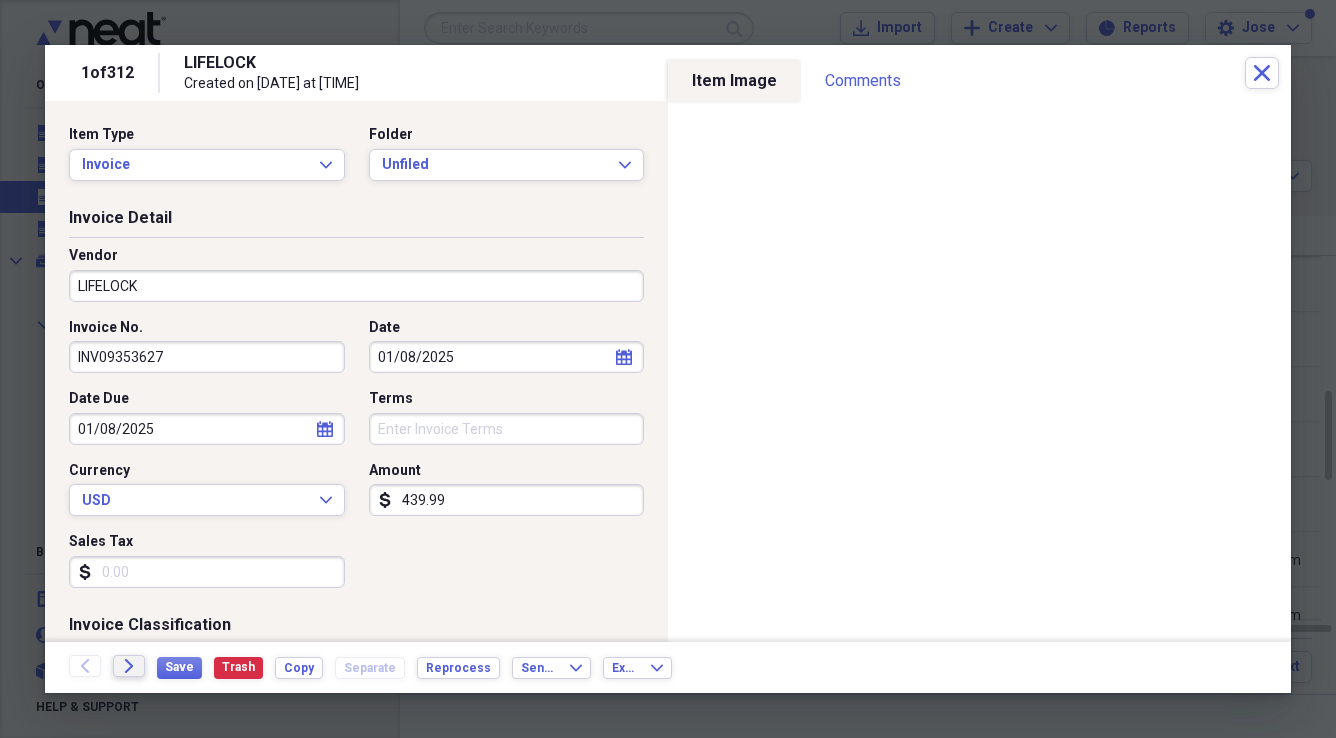 click on "Forward" 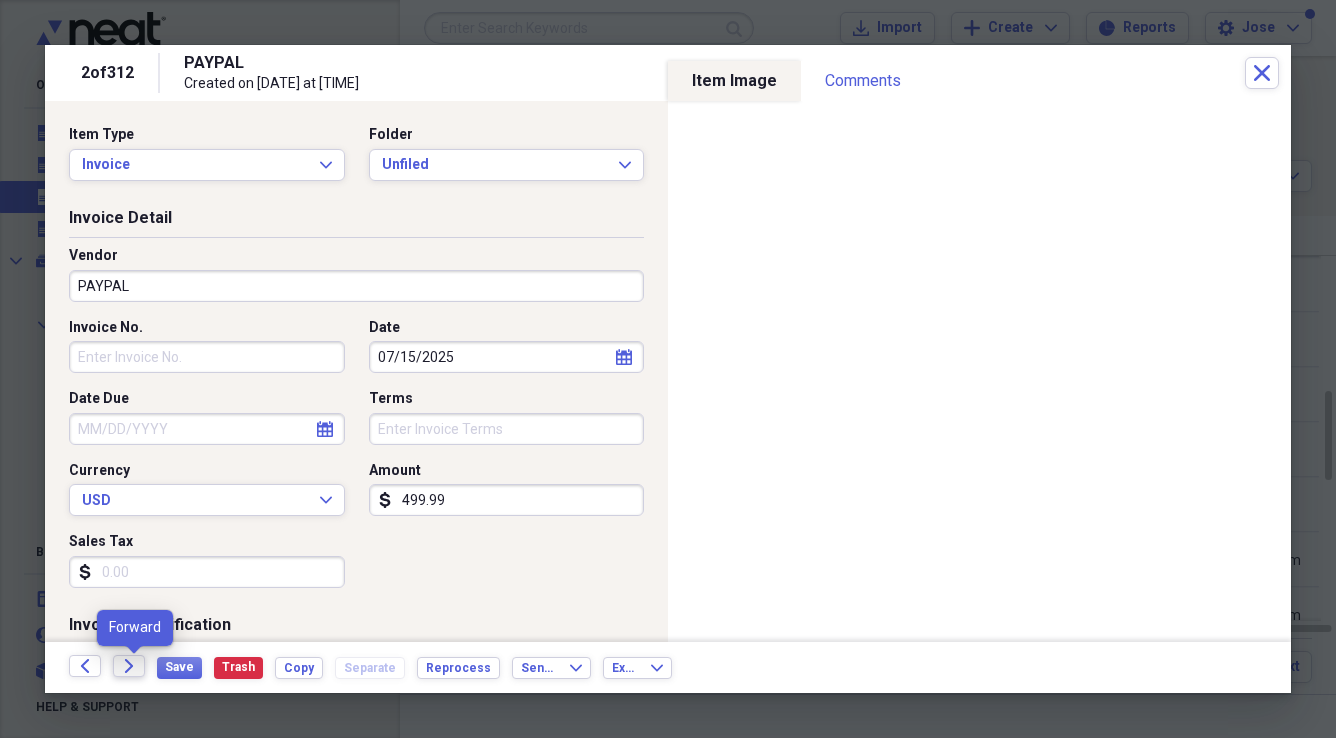 click on "Forward" 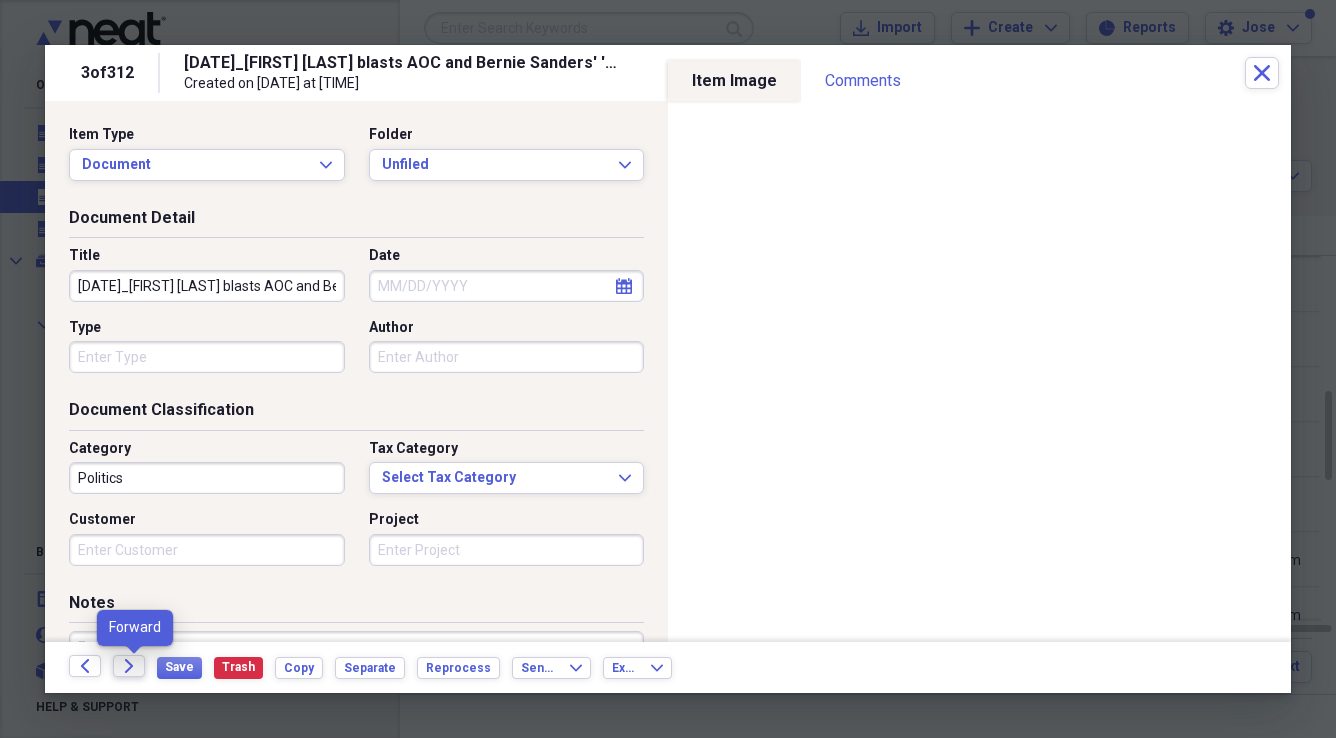 click on "Forward" 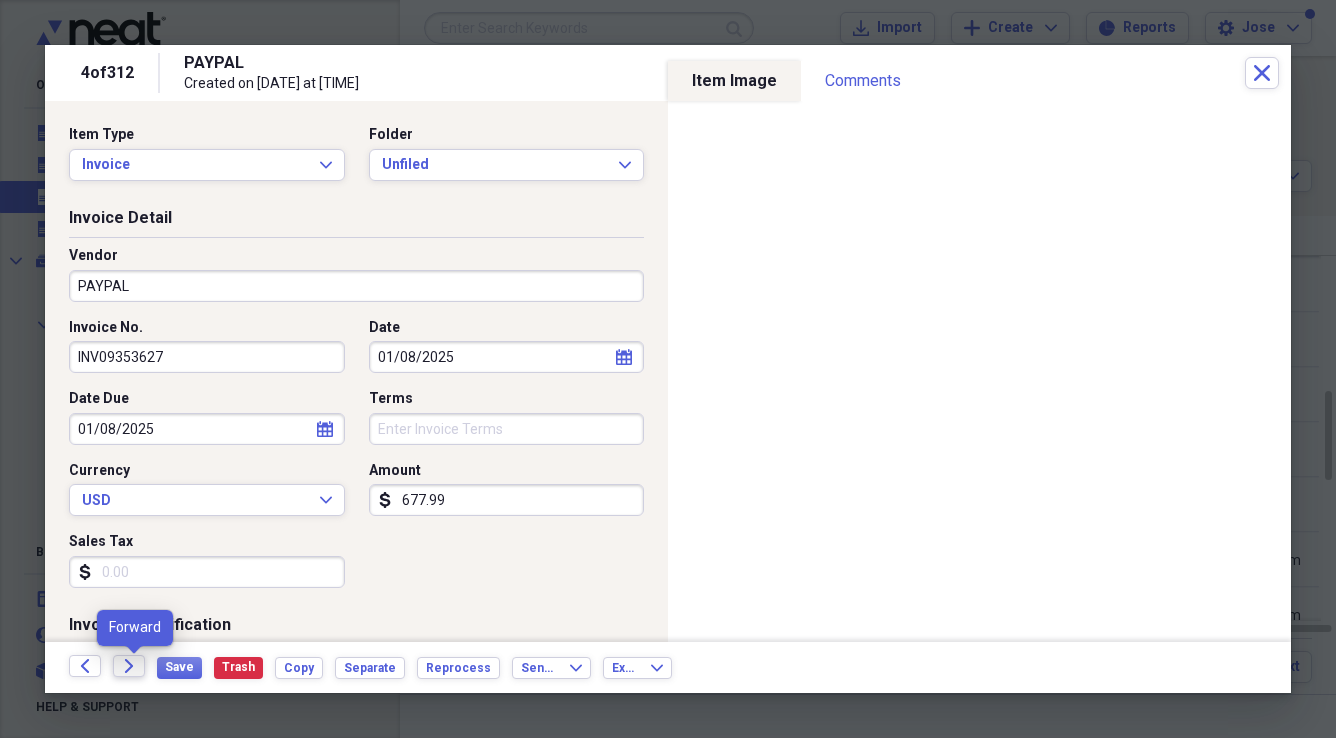 click on "Forward" 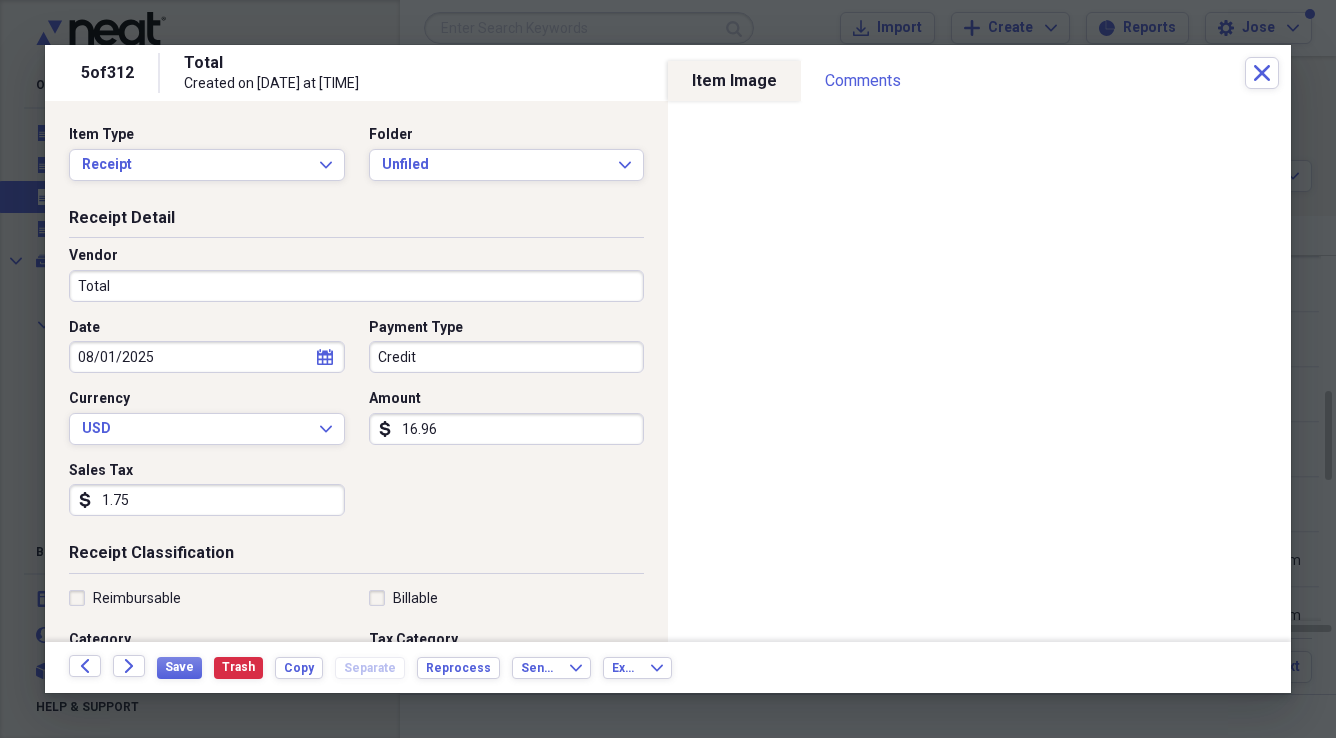click on "Category" at bounding box center (207, 640) 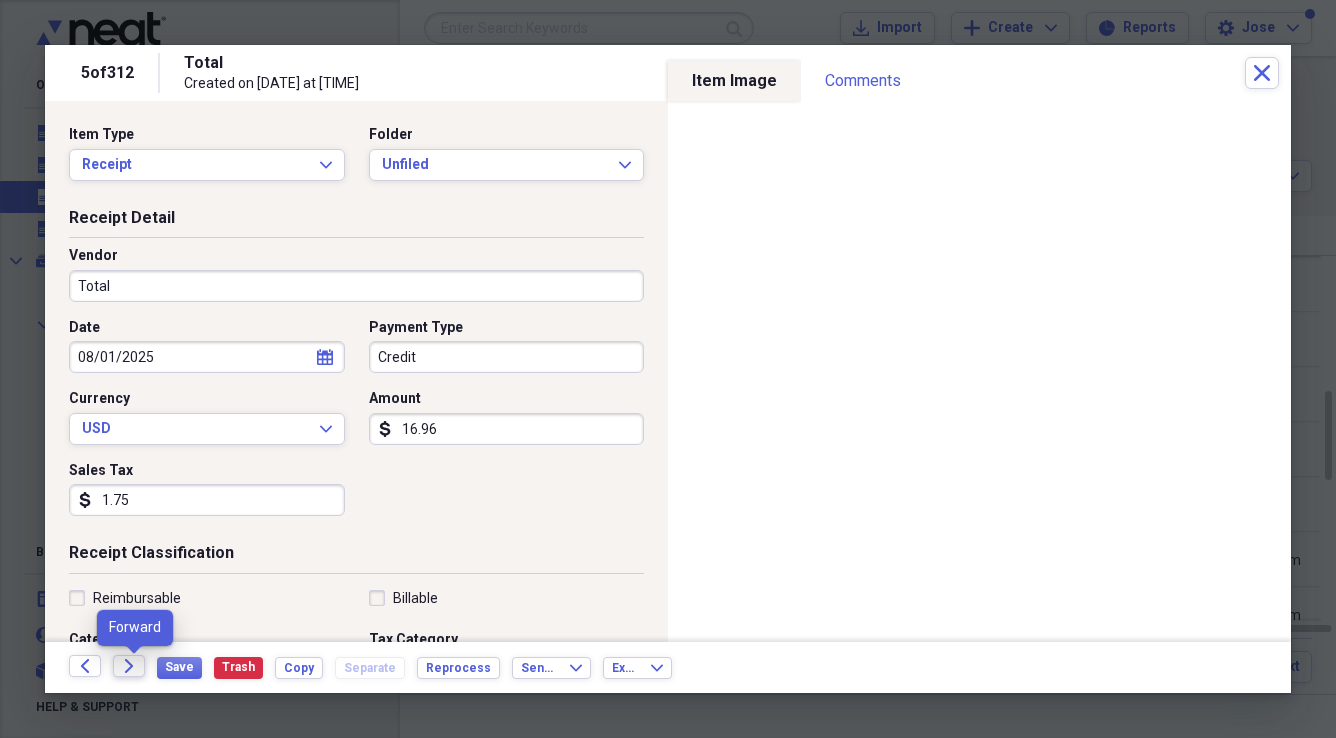 click on "Forward" at bounding box center (129, 666) 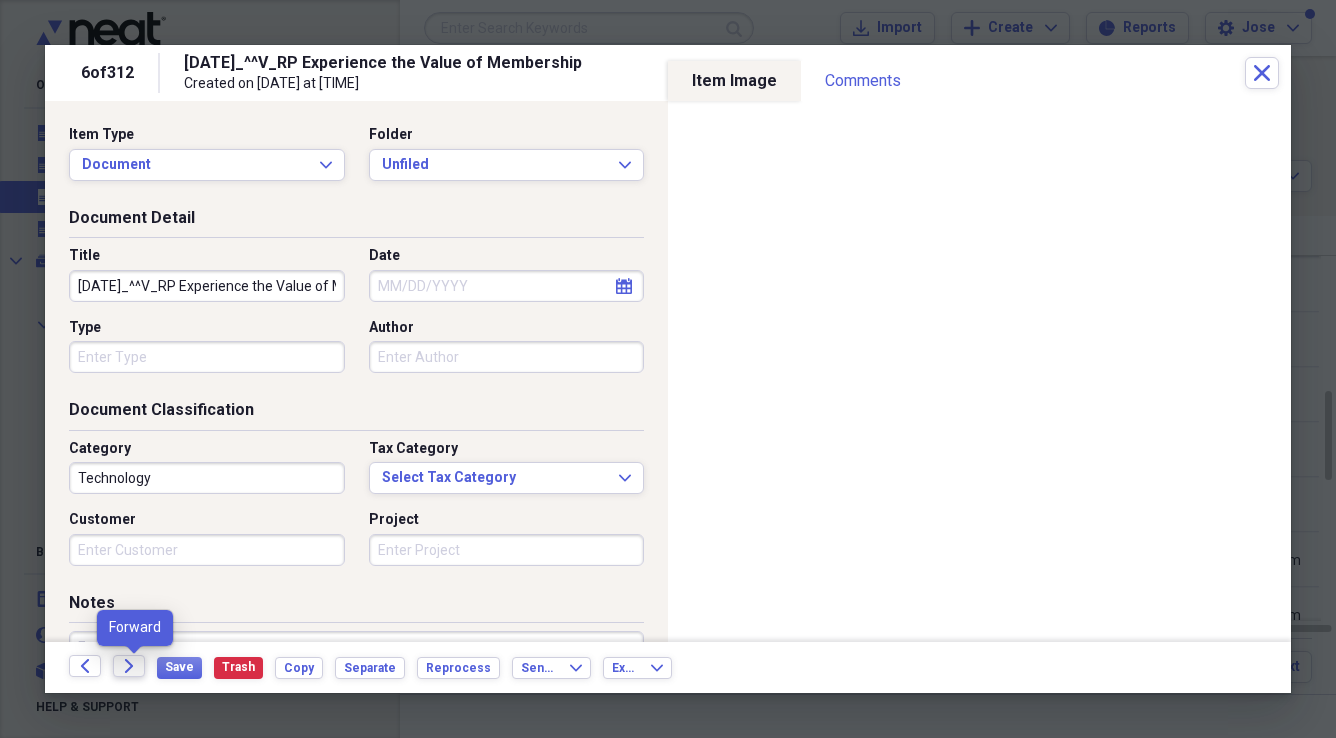 click on "Forward" at bounding box center [129, 666] 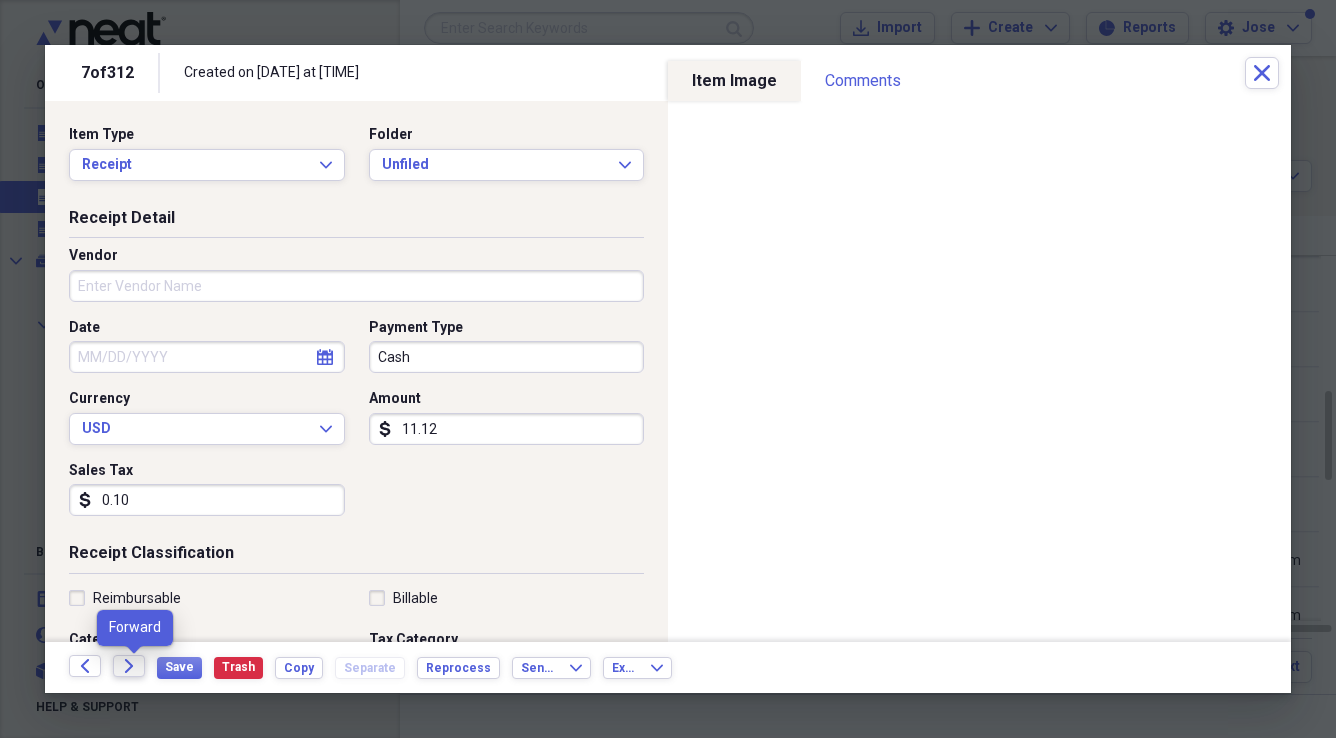 click on "Forward" at bounding box center [129, 666] 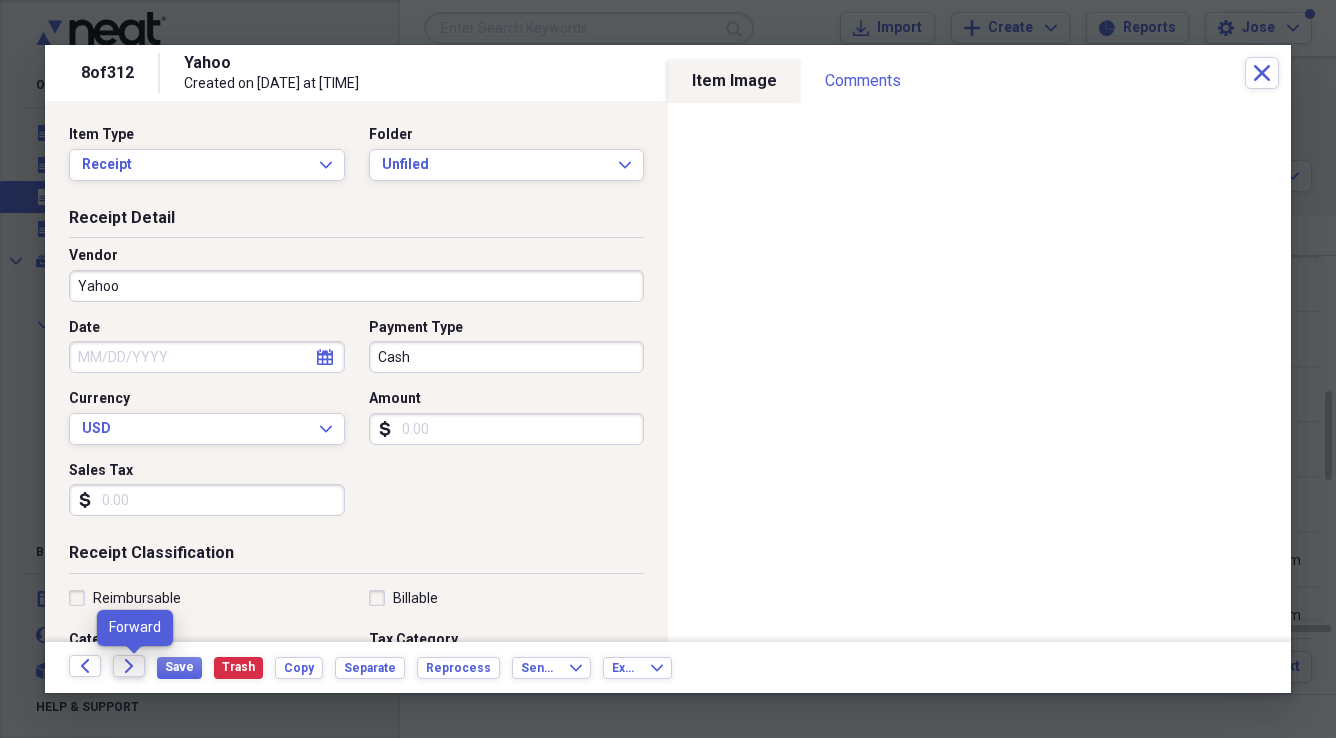 click on "Forward" at bounding box center (129, 666) 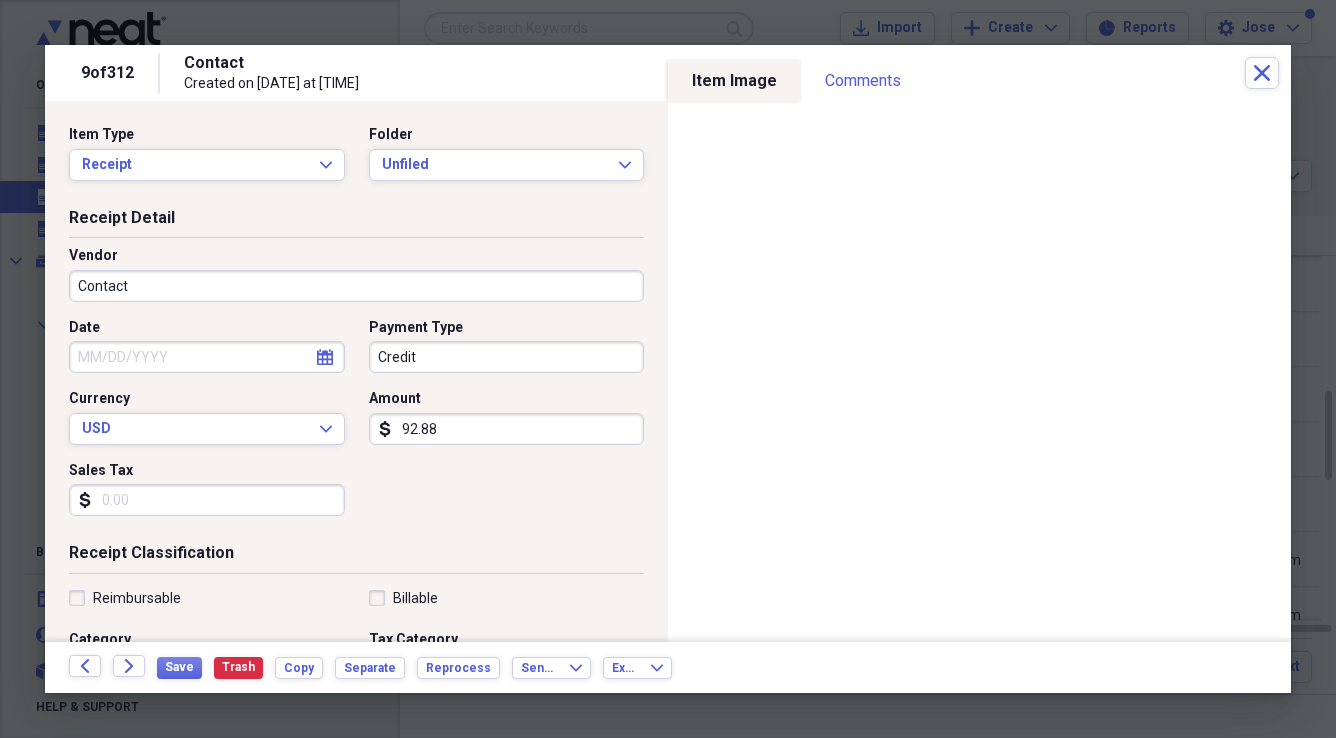 click on "Forward" at bounding box center (135, 667) 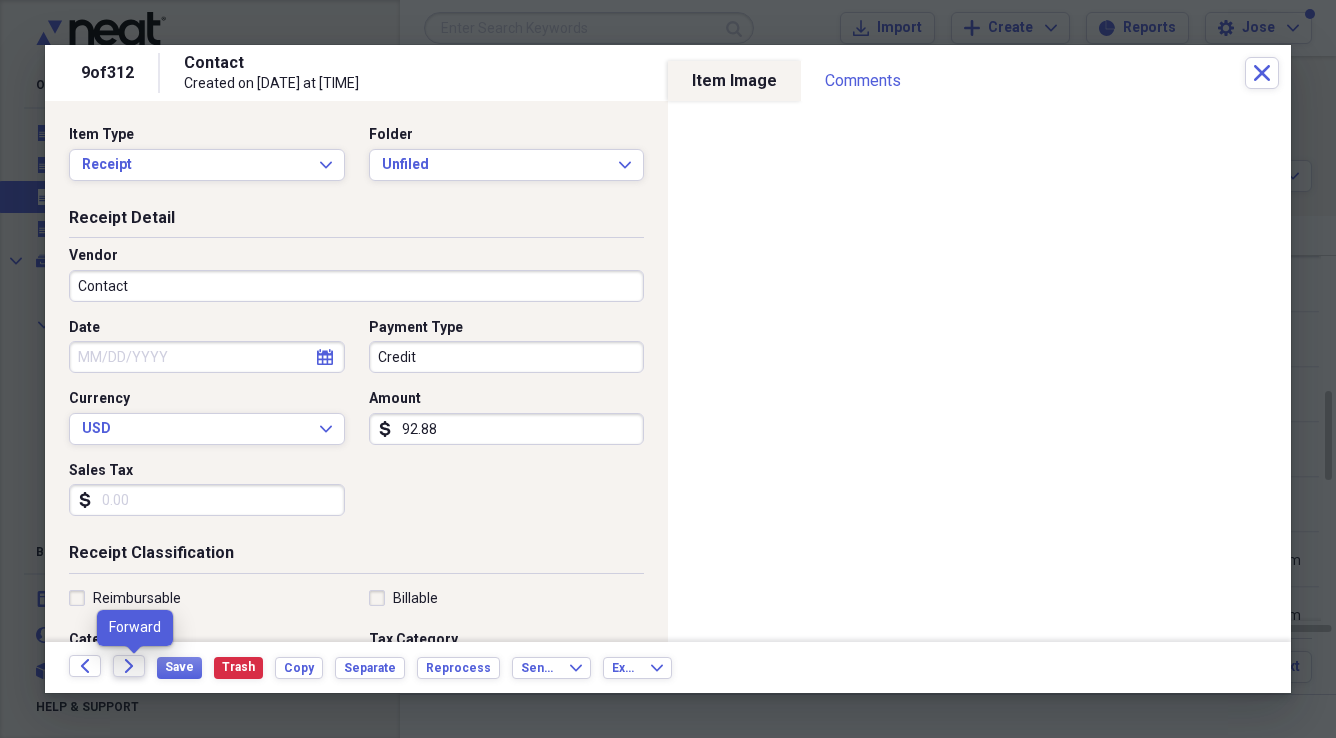 click on "Forward" 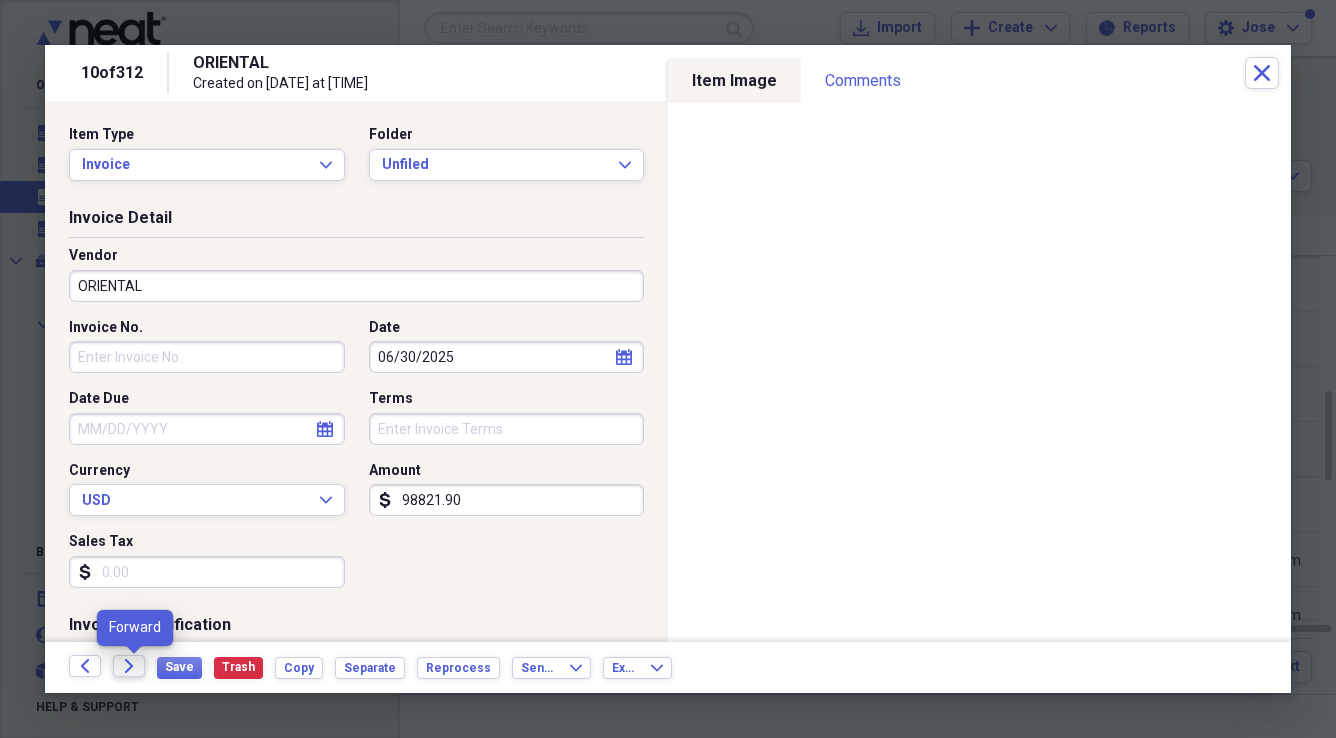 click on "Forward" at bounding box center [129, 666] 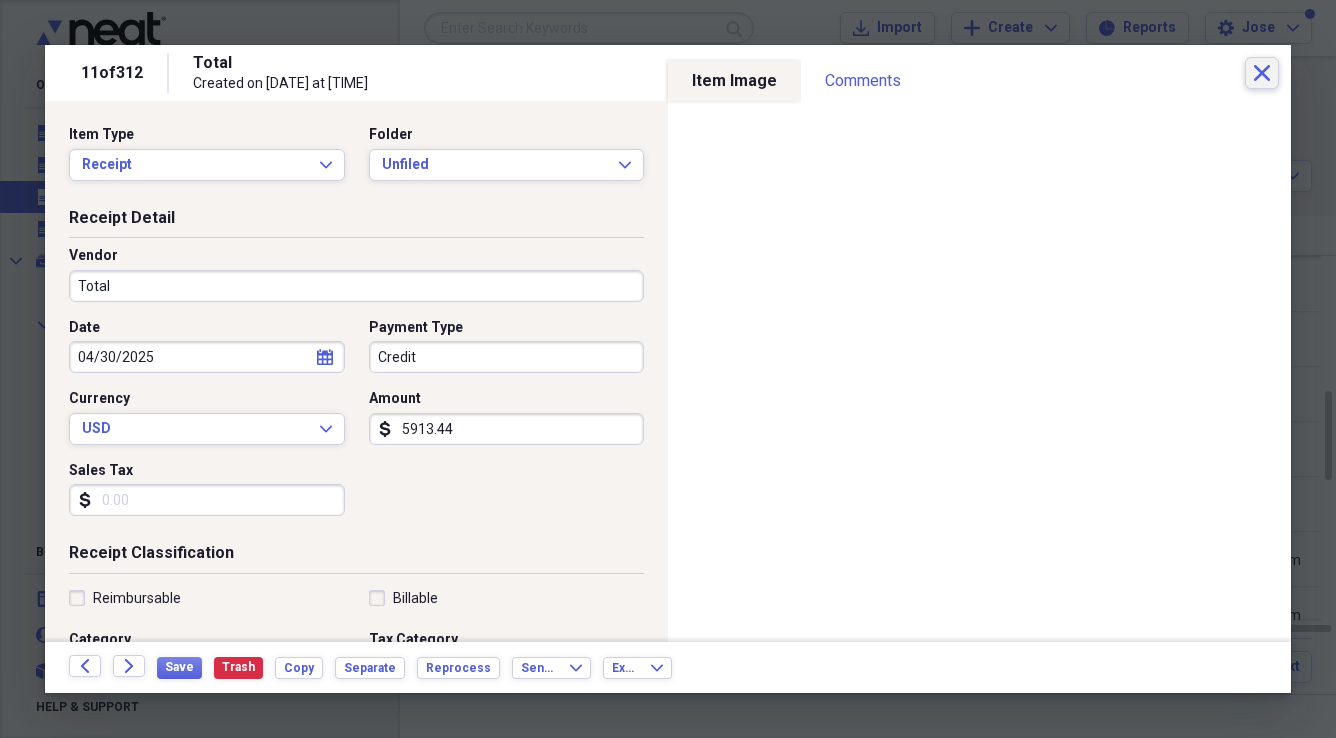 click on "Close" 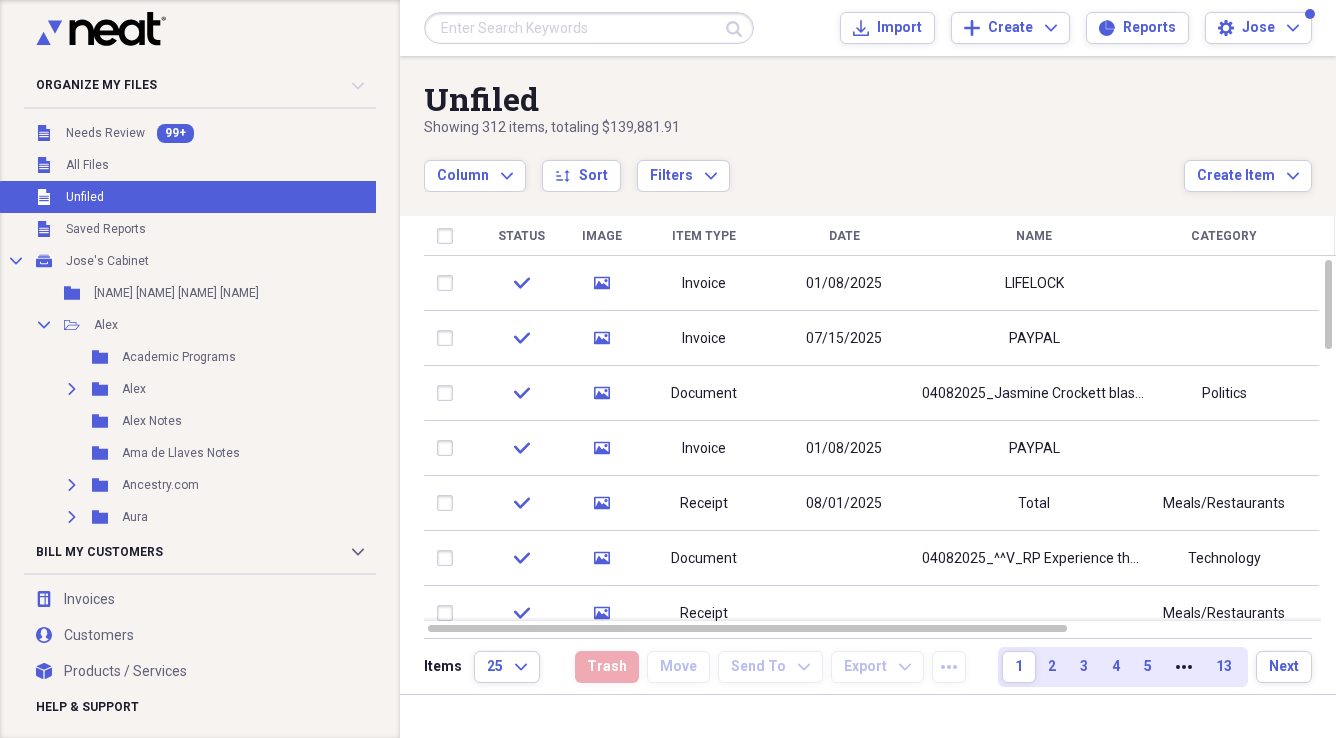 scroll, scrollTop: 0, scrollLeft: 0, axis: both 